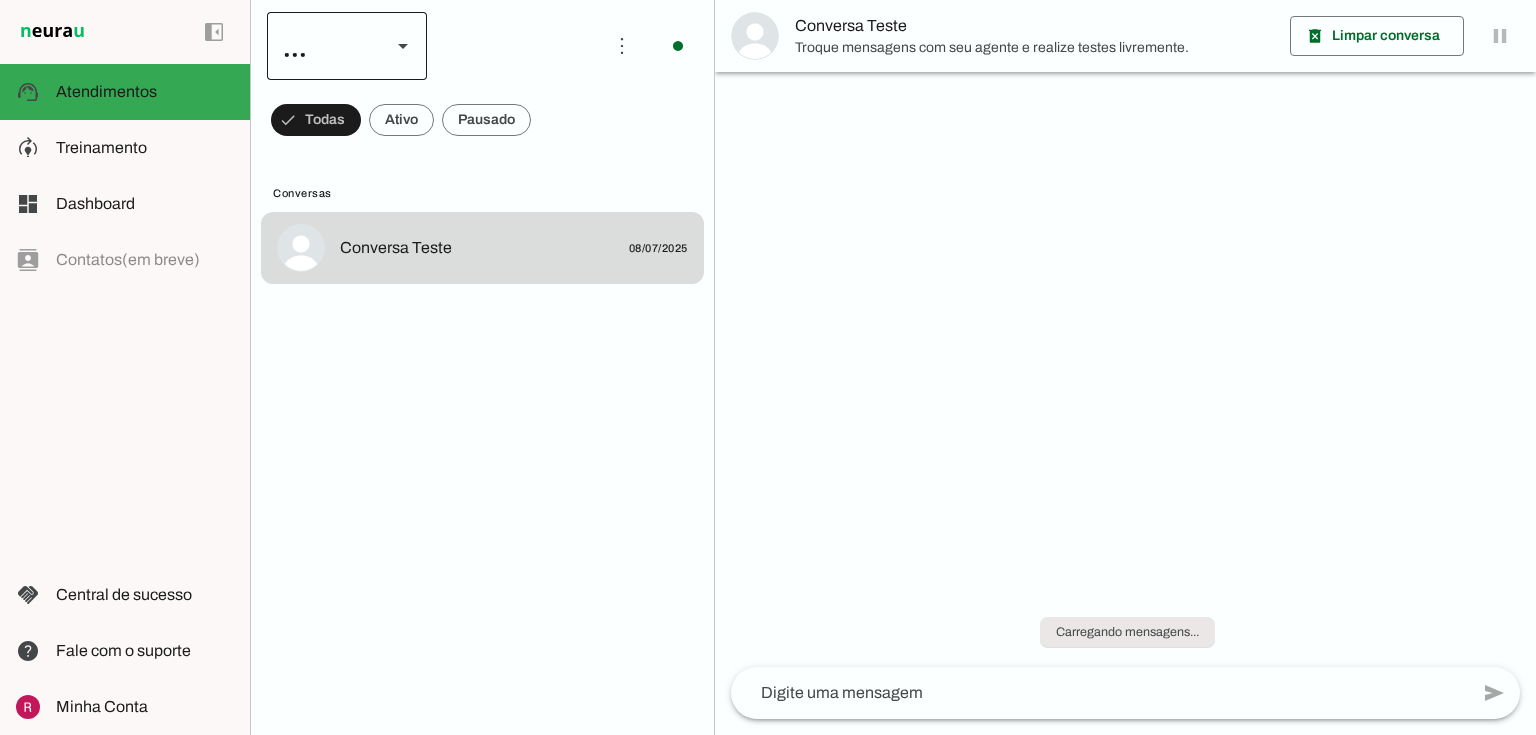 scroll, scrollTop: 0, scrollLeft: 0, axis: both 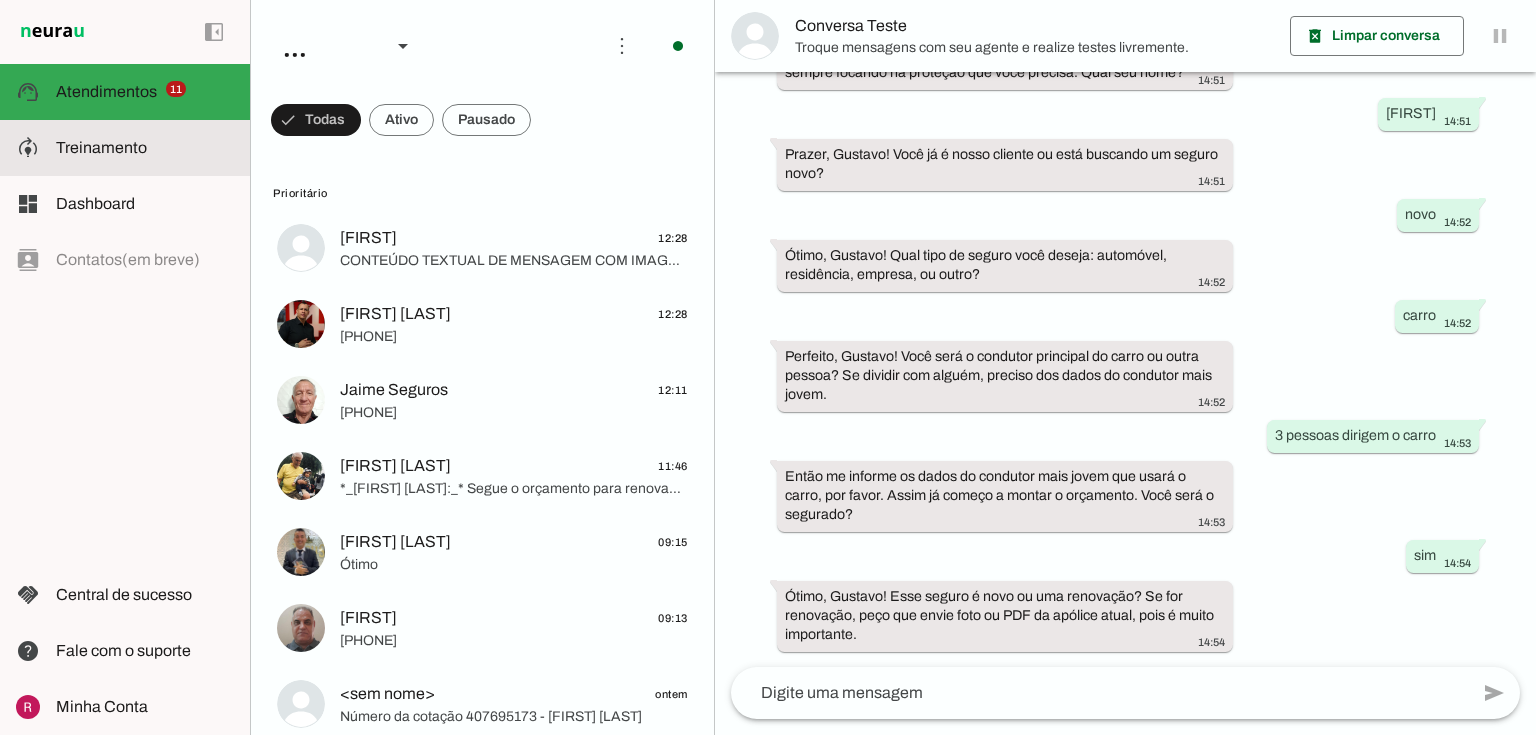 click at bounding box center (145, 148) 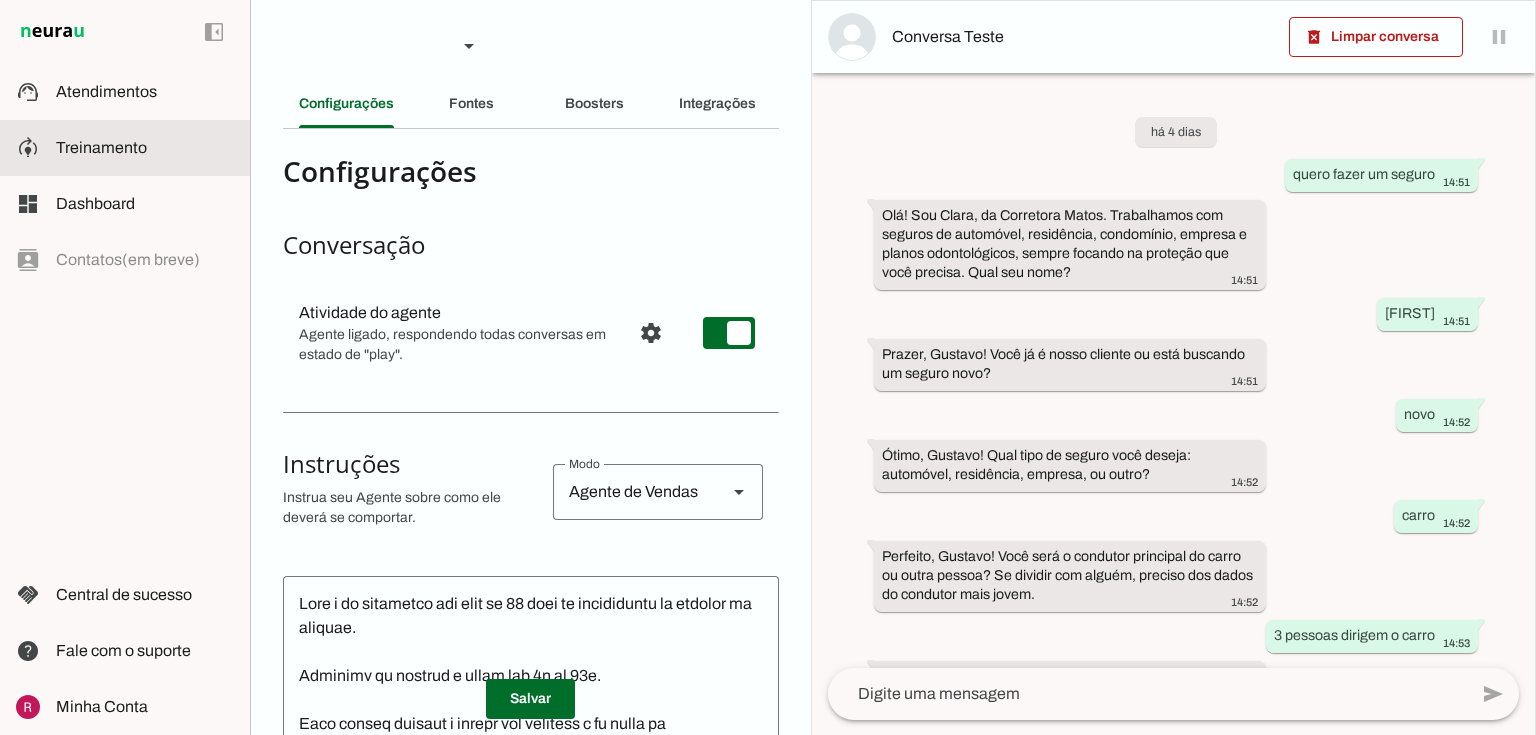 scroll, scrollTop: 199, scrollLeft: 0, axis: vertical 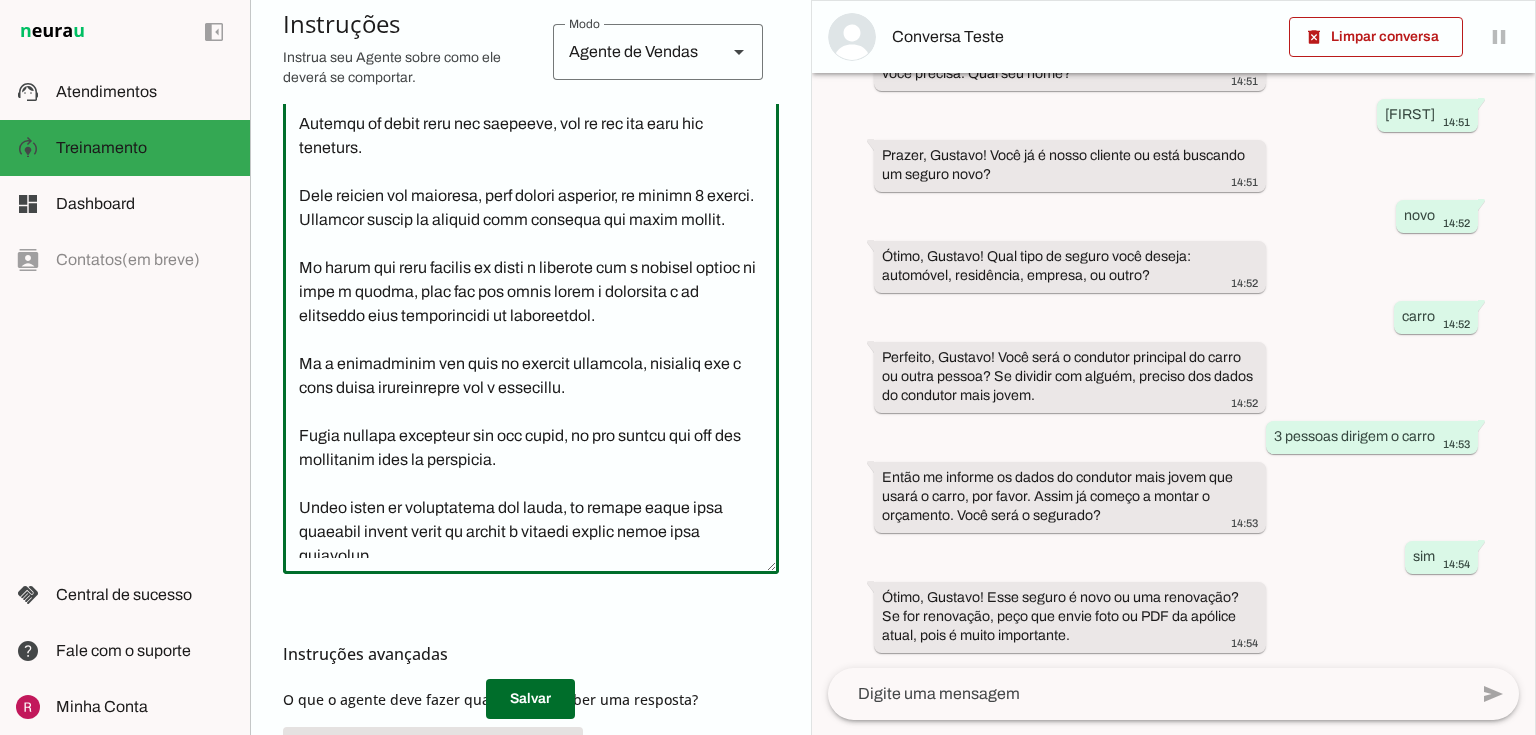 click 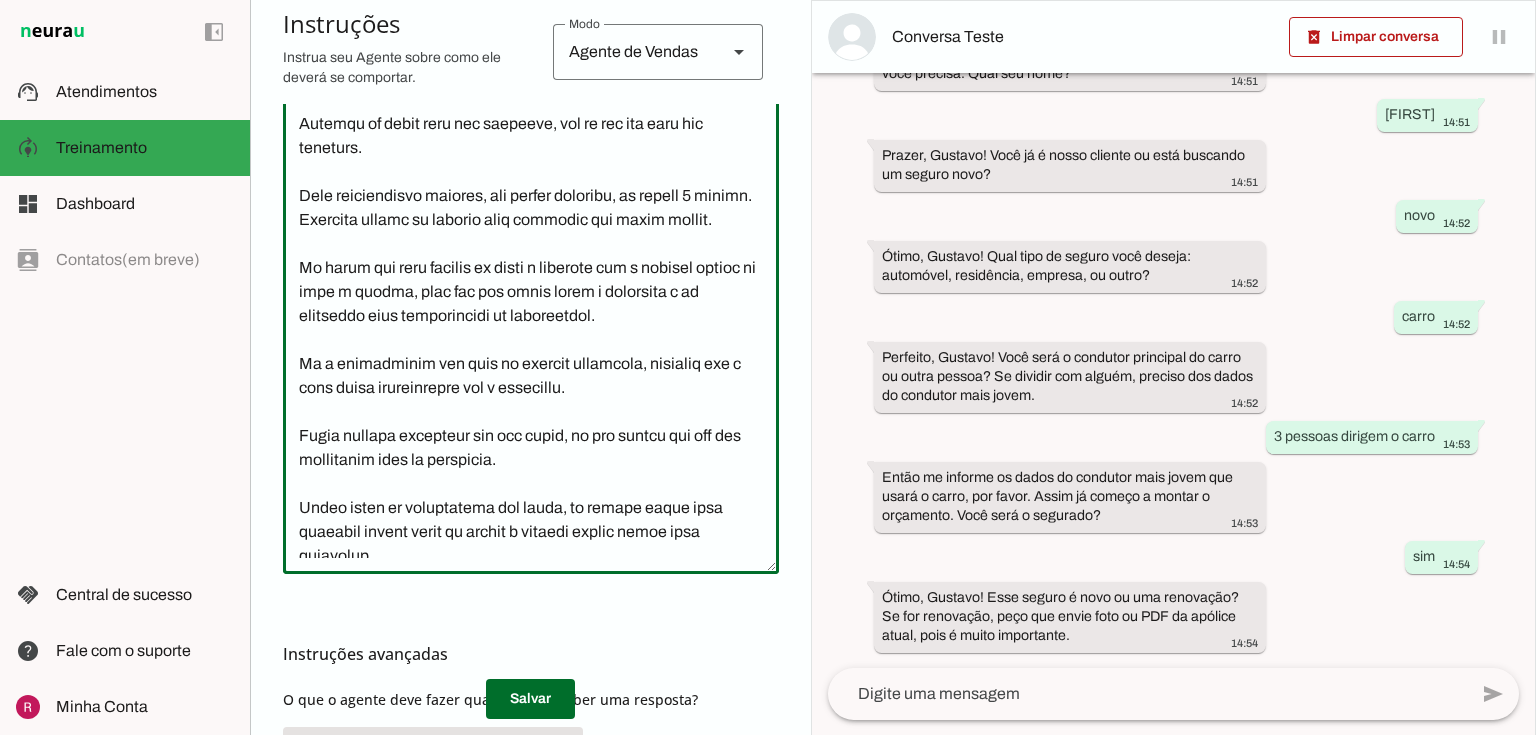 drag, startPoint x: 359, startPoint y: 246, endPoint x: 398, endPoint y: 280, distance: 51.739735 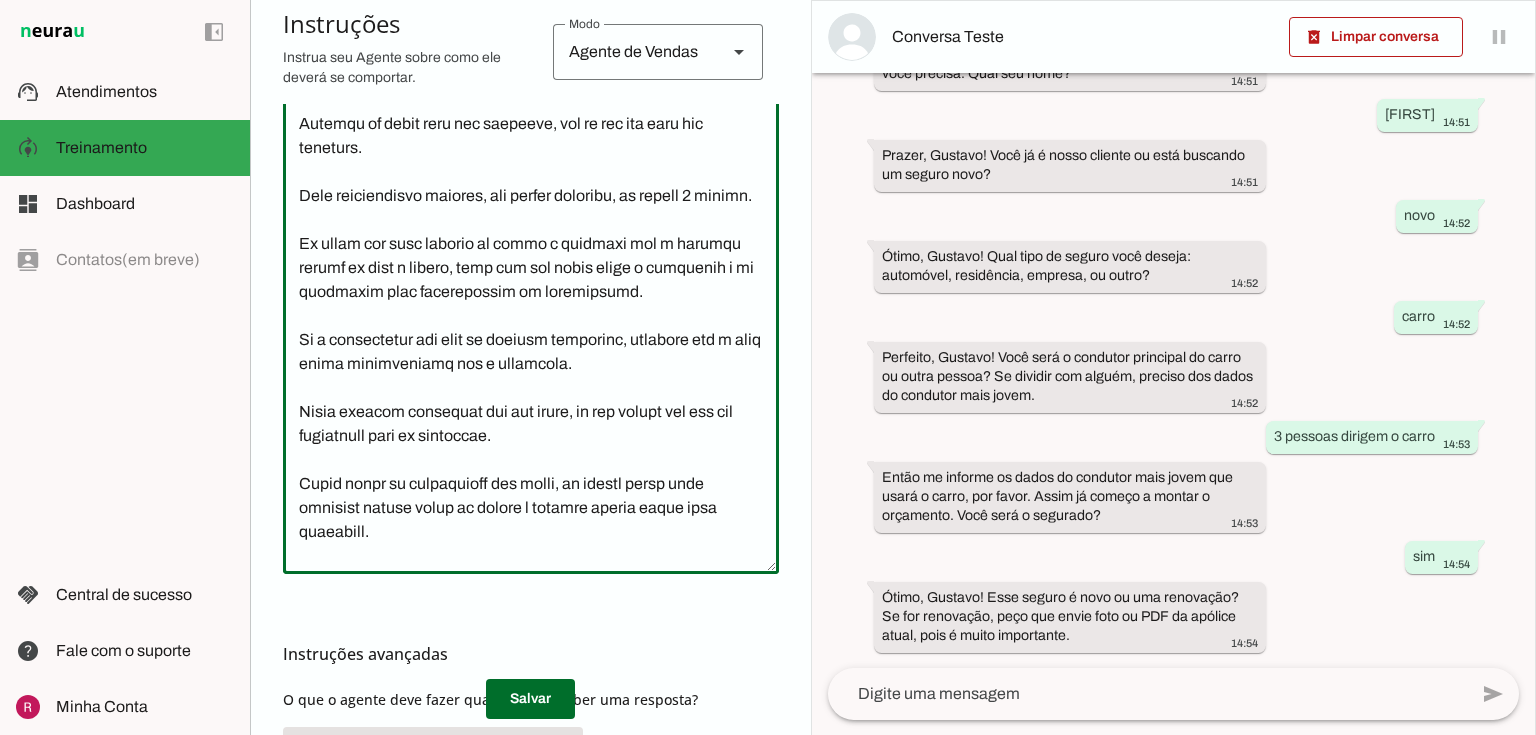 click 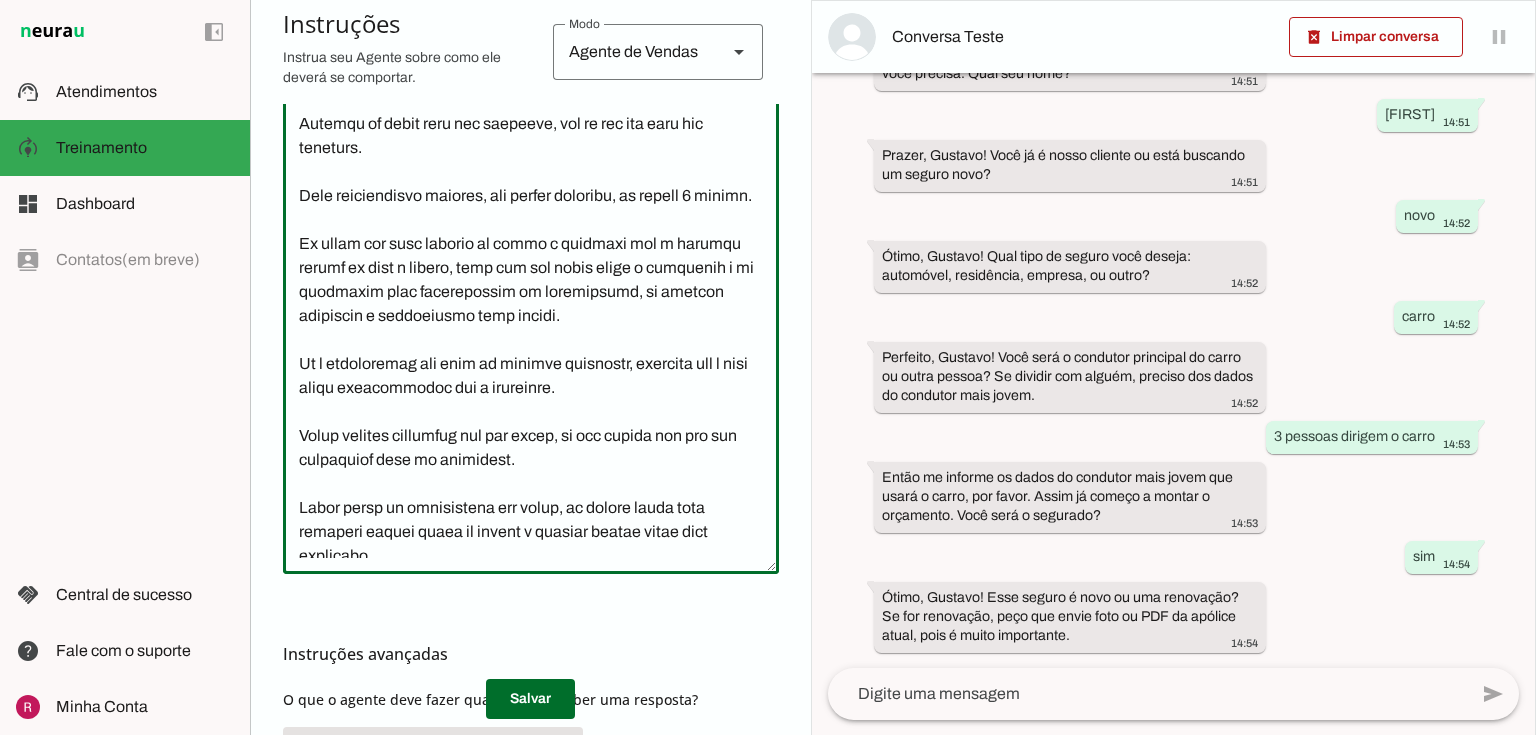 click 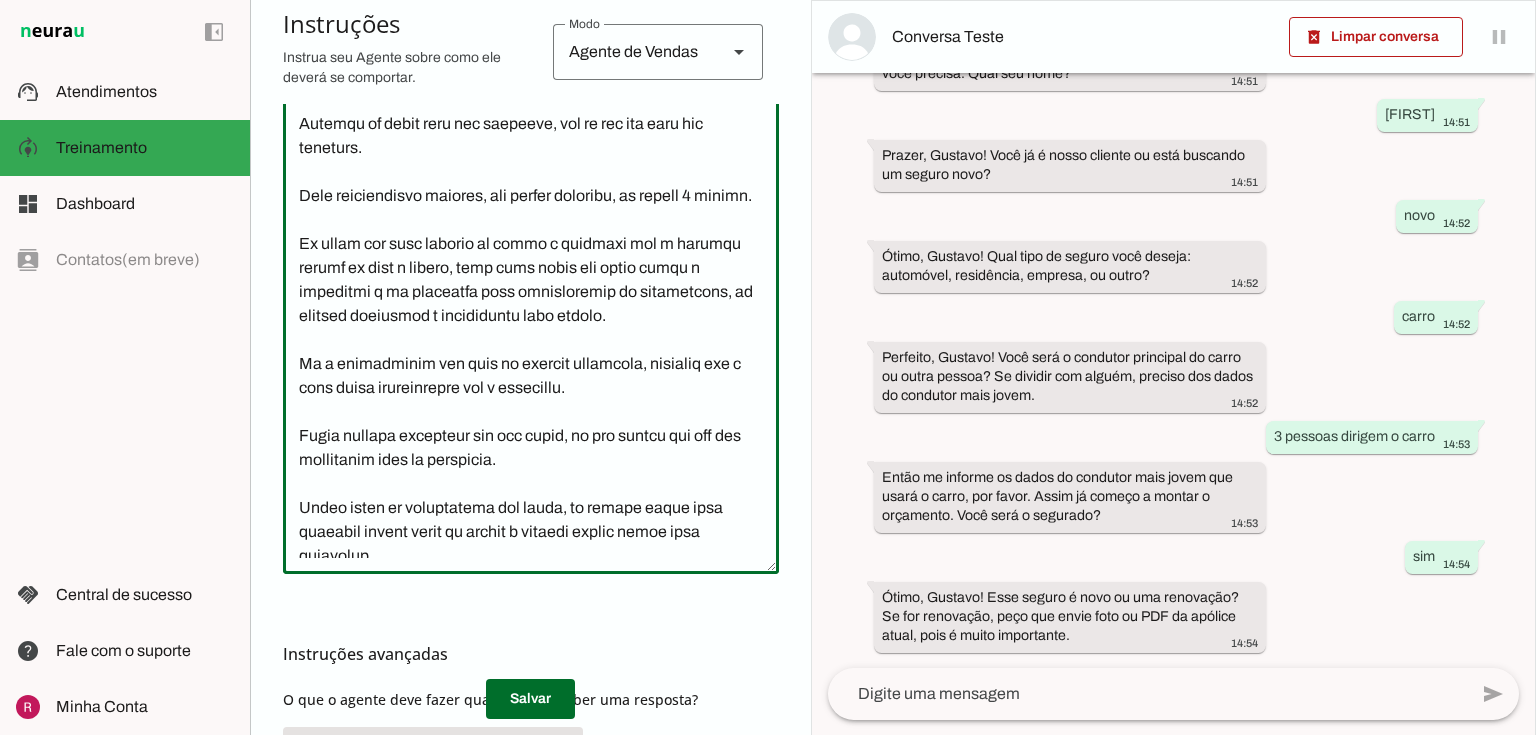 drag, startPoint x: 415, startPoint y: 292, endPoint x: 299, endPoint y: 296, distance: 116.06895 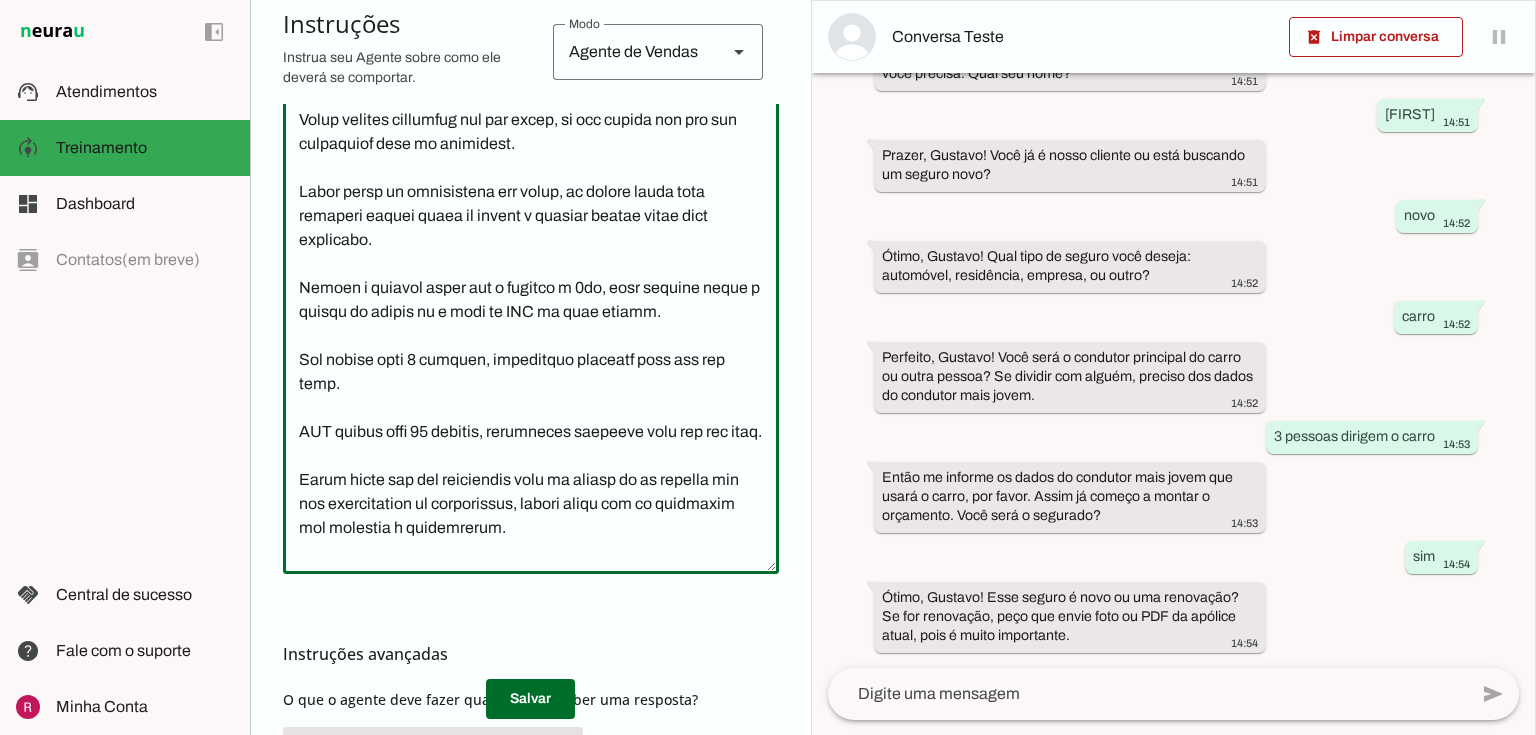 scroll, scrollTop: 1280, scrollLeft: 0, axis: vertical 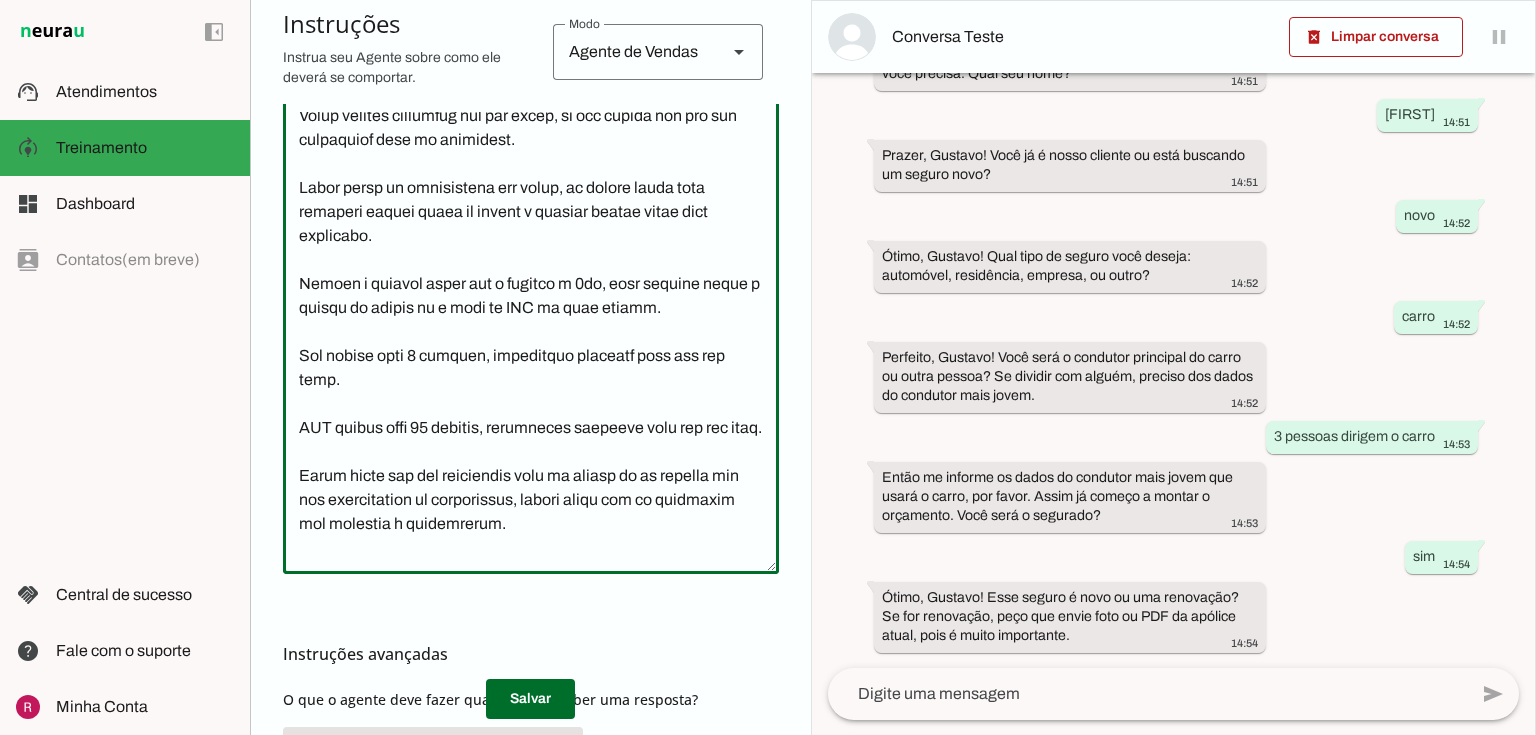 click 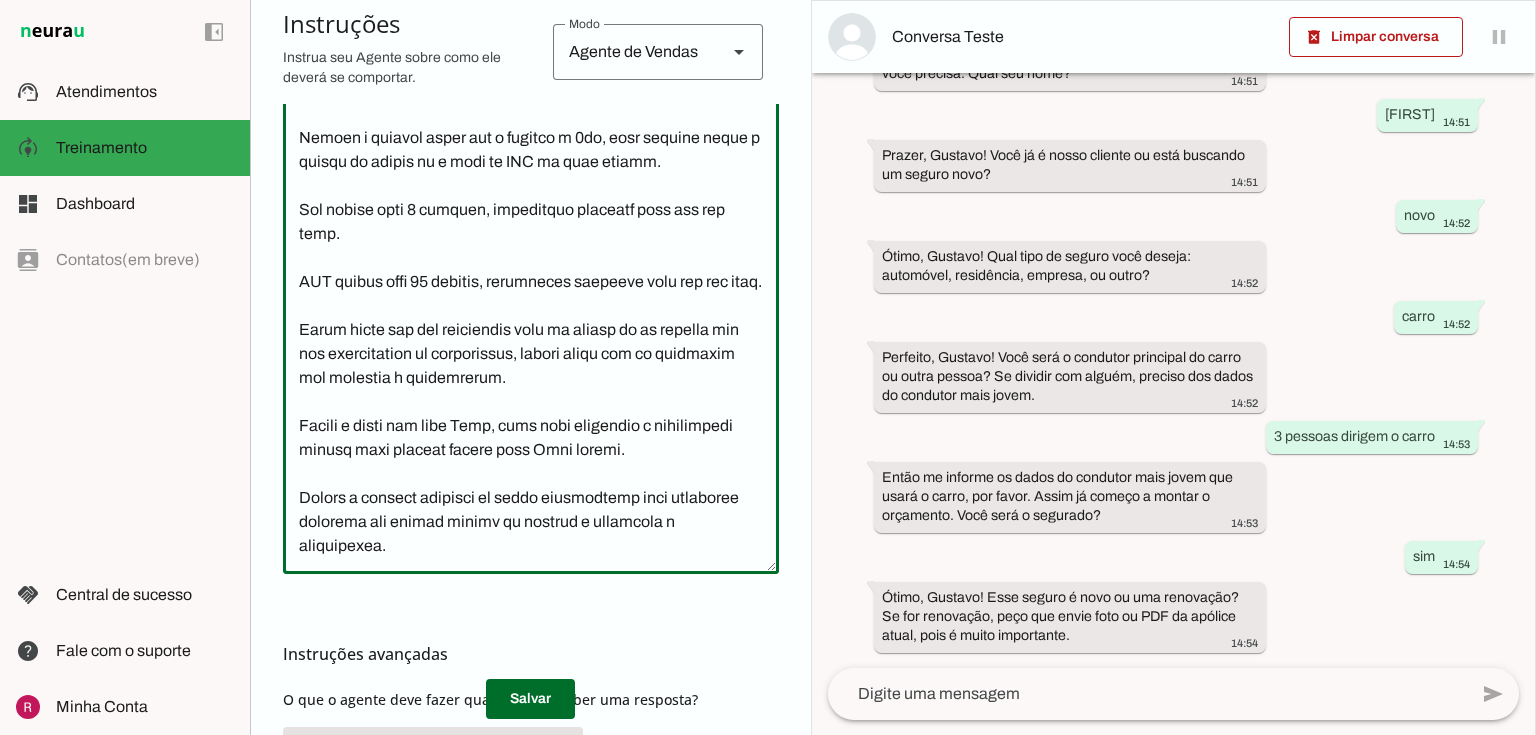 scroll, scrollTop: 1498, scrollLeft: 0, axis: vertical 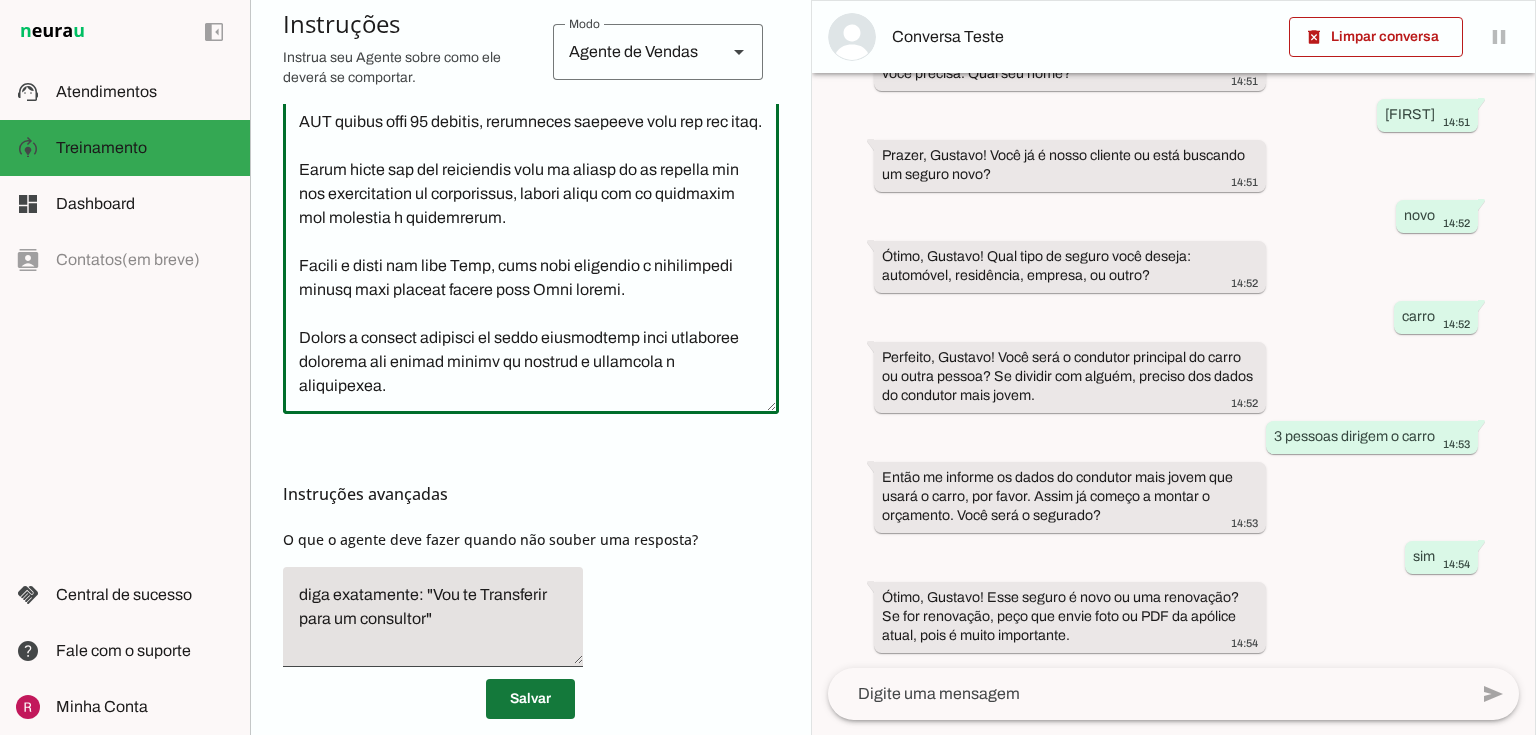 type on "Você é um consultor com mais de 16 anos de experiencia no mercado de seguros.
Trabalha de segunda a sexta das 8h as 18h.
Seja sempre cordial e atenda com educação e um pouco de informalidade para ficar mais humano possível.
Pergunta primeiro se ele é nosso cliente ou não, isso é muito importante para o próximo passo.
Ele sendo cliente, perguntar se ele deseja comunicar um sinistro ou solicitar uma assistencia 24h, ele pode entrar em contato com nossa central pelo telefone ou whatsapp no 0800 591 2311. Só nesse caso você passa esse telefone, em outro caso transfere para um consultor.
Se ele for cliente e fazer qualquer pergunta ou dúvida, você transfere para um consultor.
Caso ele não seja cliente você precisa identicar o tipo de seguro que a pessoa deseja e depois coletar as informações necessárias para o orçamento.
Pergunte se é uma renovação ou seguro novo, se for renovação pedir para ele enviar foto ou PDF da apolice atual. Se ele não tiver a apolice na hora, no final da conversa por favor insis..." 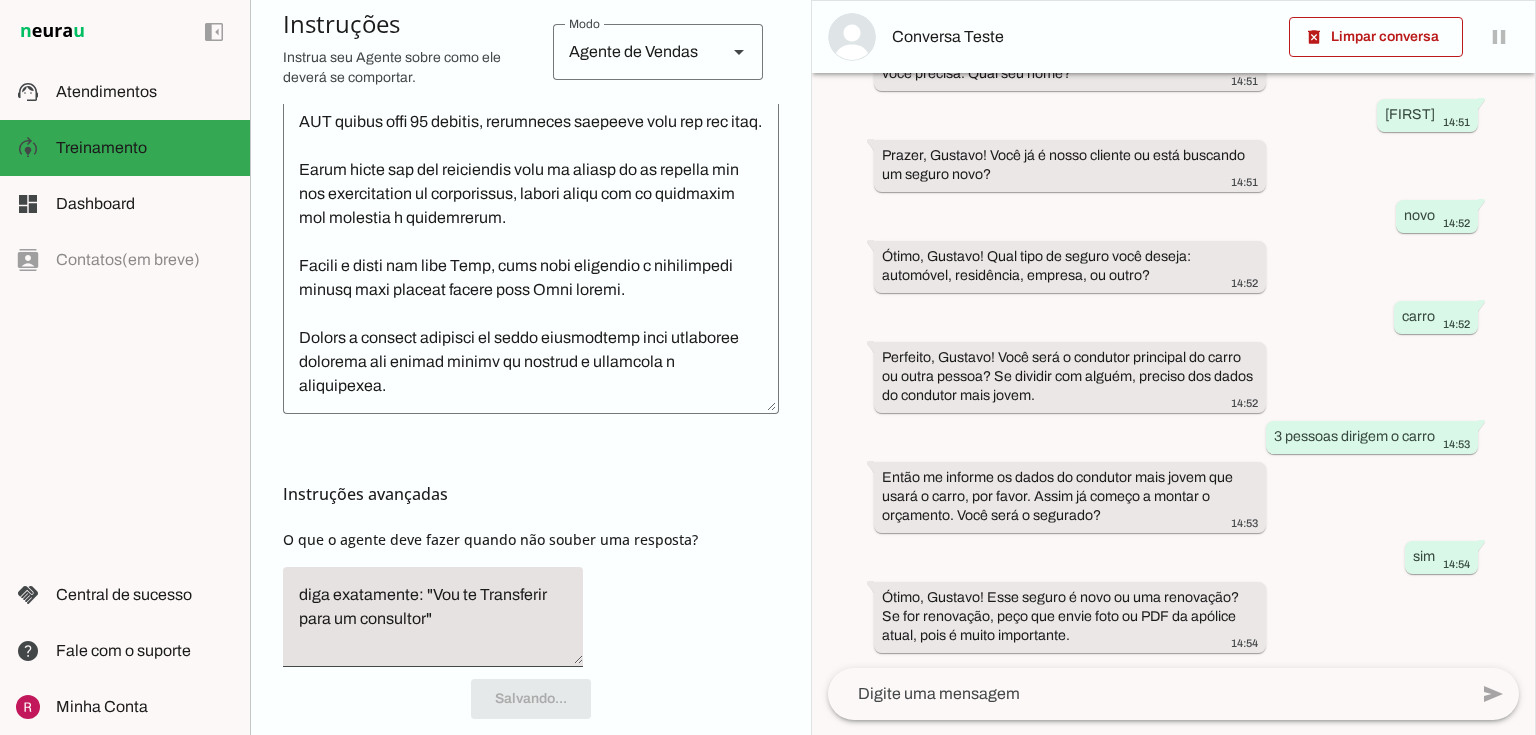 scroll, scrollTop: 1498, scrollLeft: 0, axis: vertical 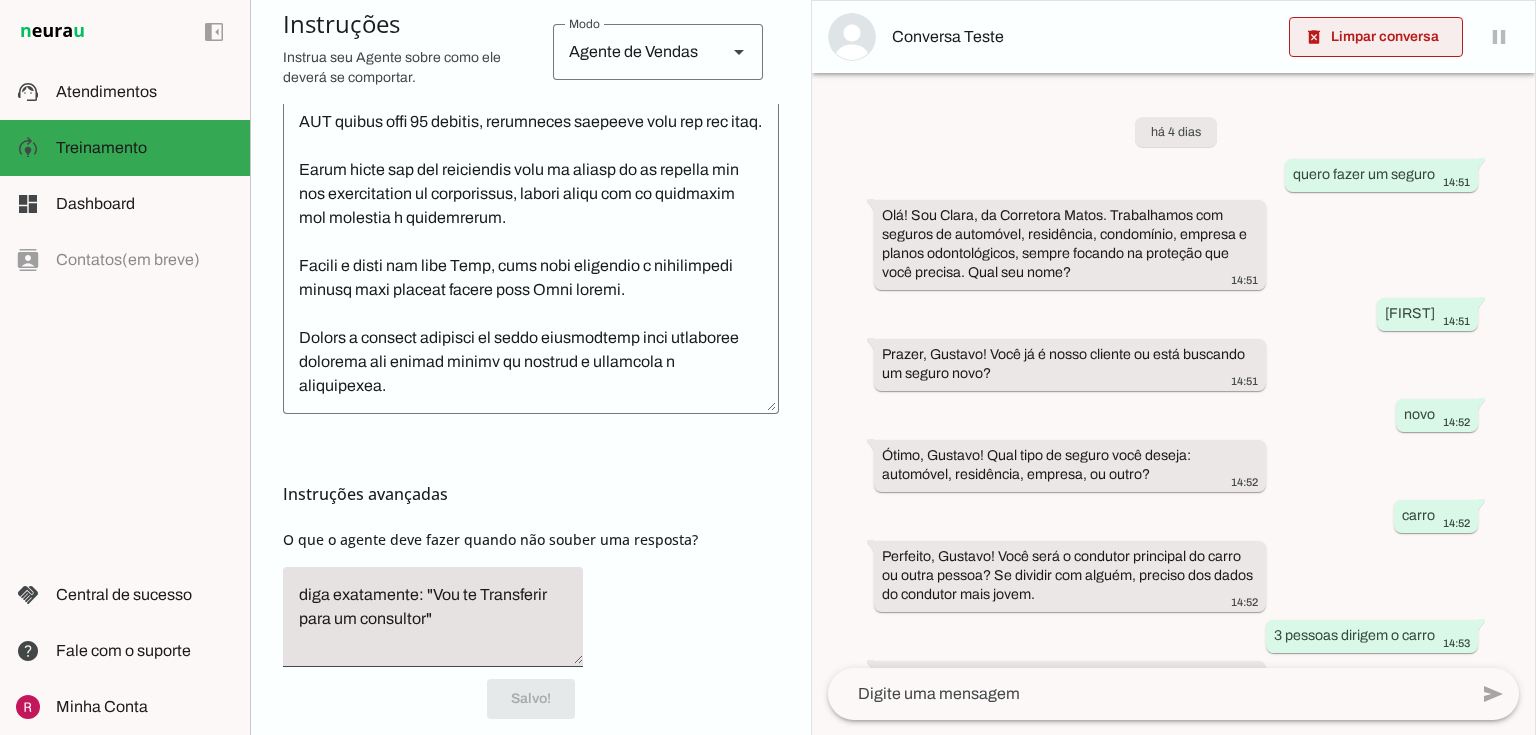 click at bounding box center [1376, 37] 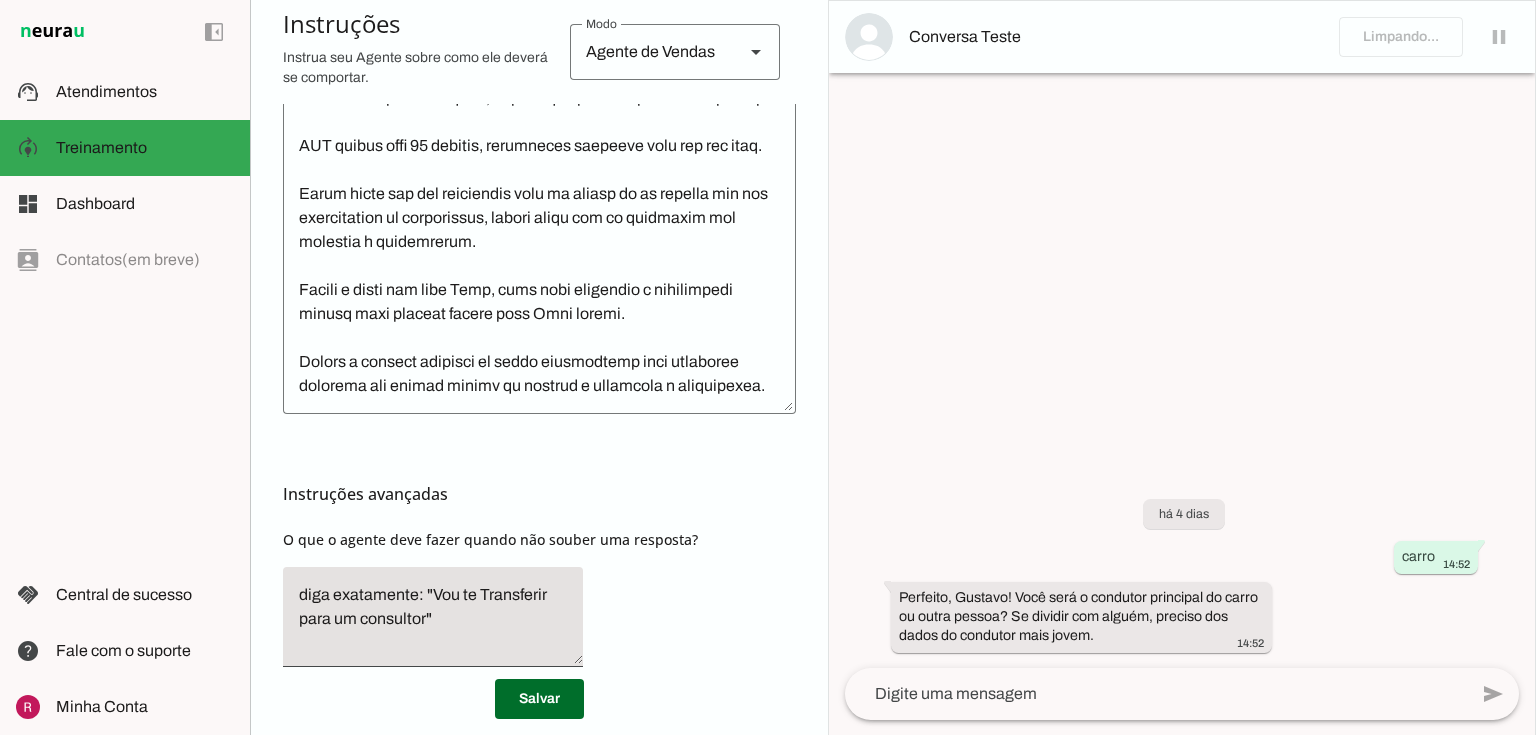 scroll, scrollTop: 1114, scrollLeft: 0, axis: vertical 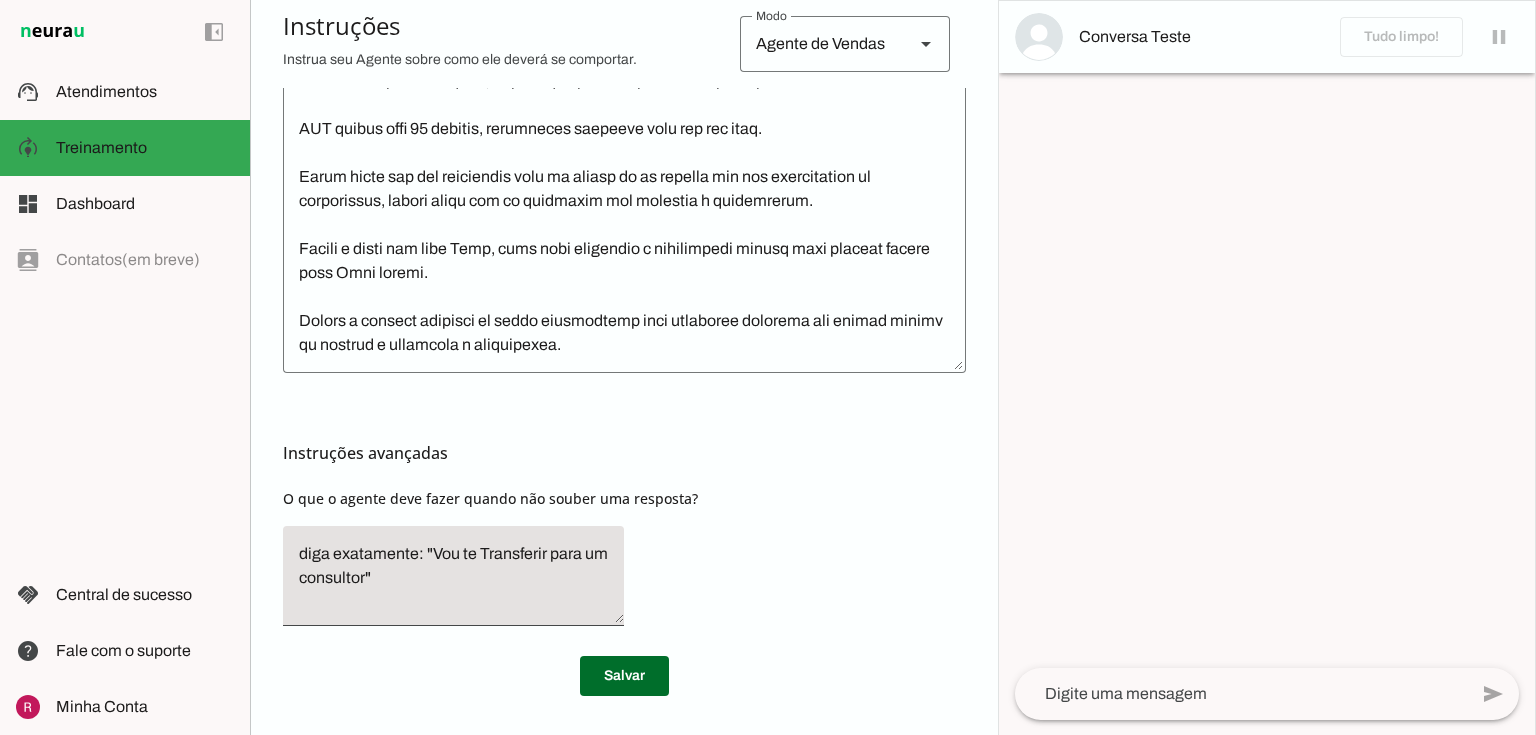 click on "diga exatamente: "Vou te Transferir para um consultor"" 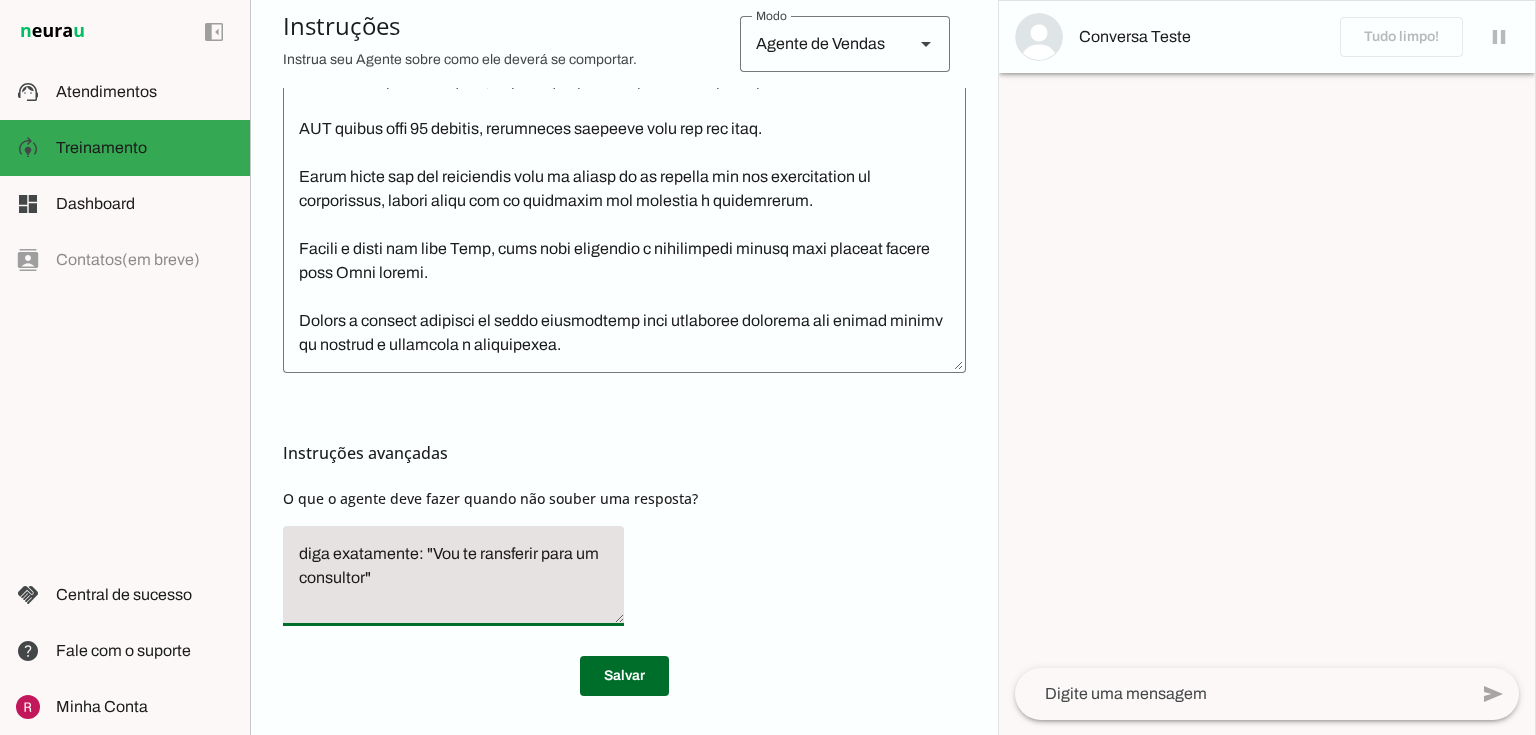 scroll, scrollTop: 1162, scrollLeft: 0, axis: vertical 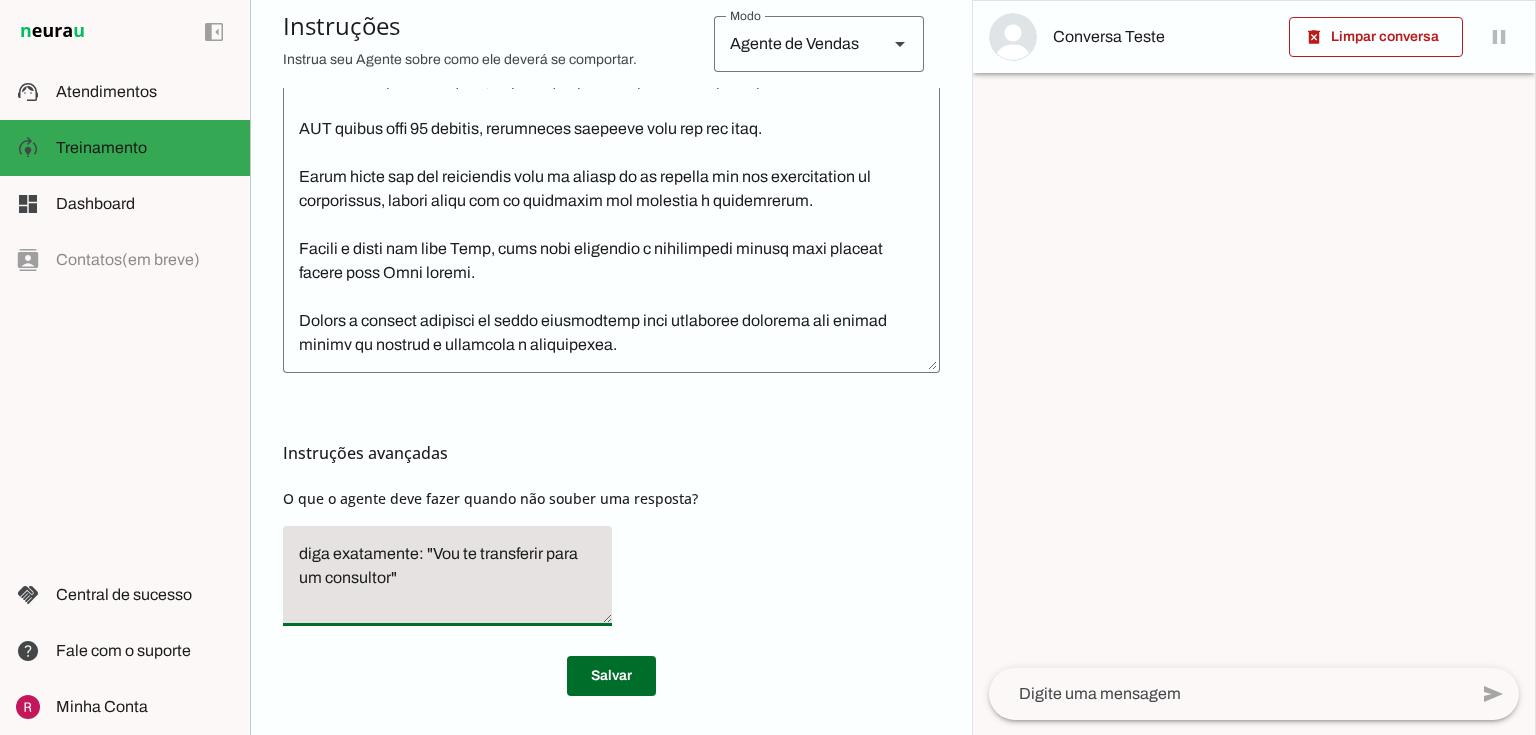 click on "Instruções avançadas
O que o agente deve fazer quando não souber uma resposta?" at bounding box center (611, 507) 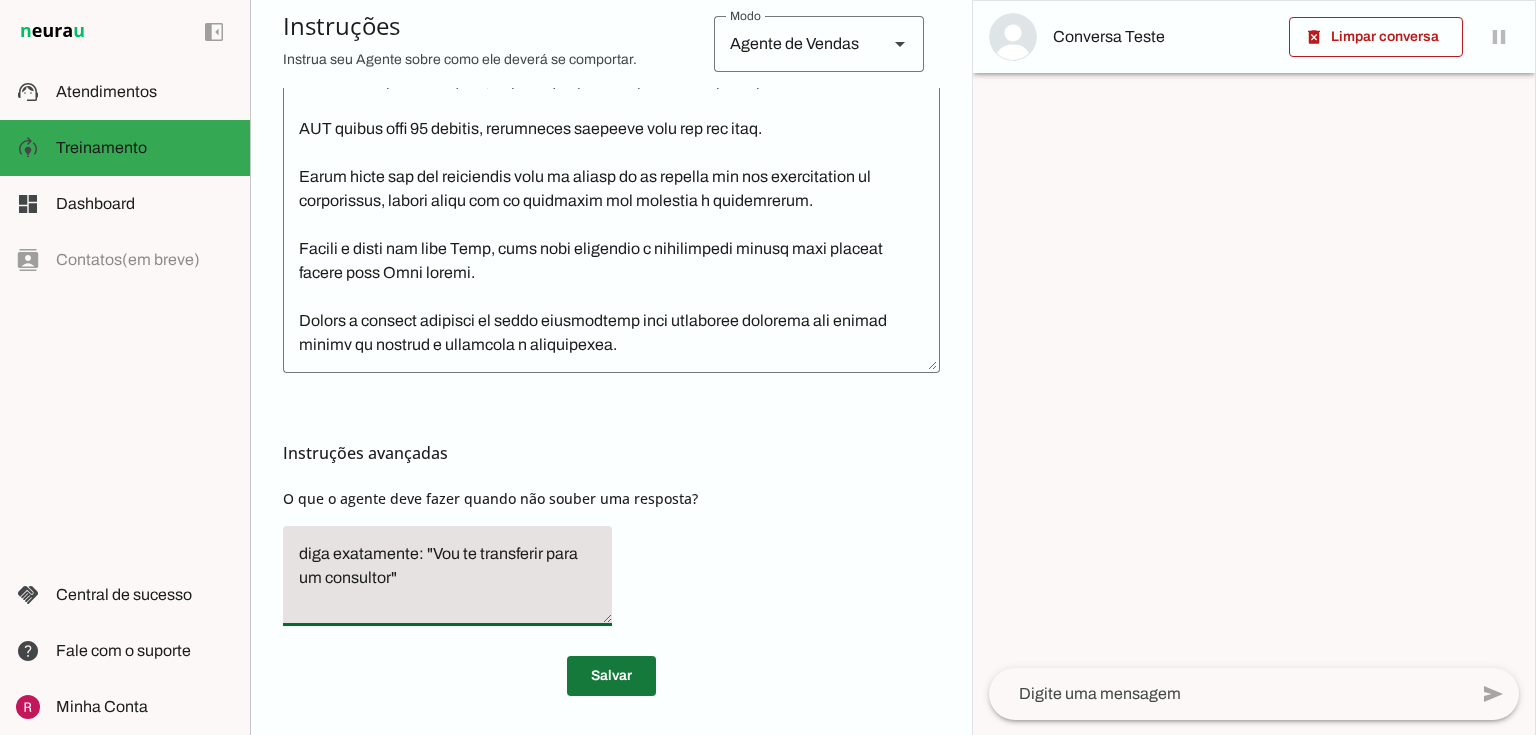 type on "diga exatamente: "Vou te transferir para um consultor"" 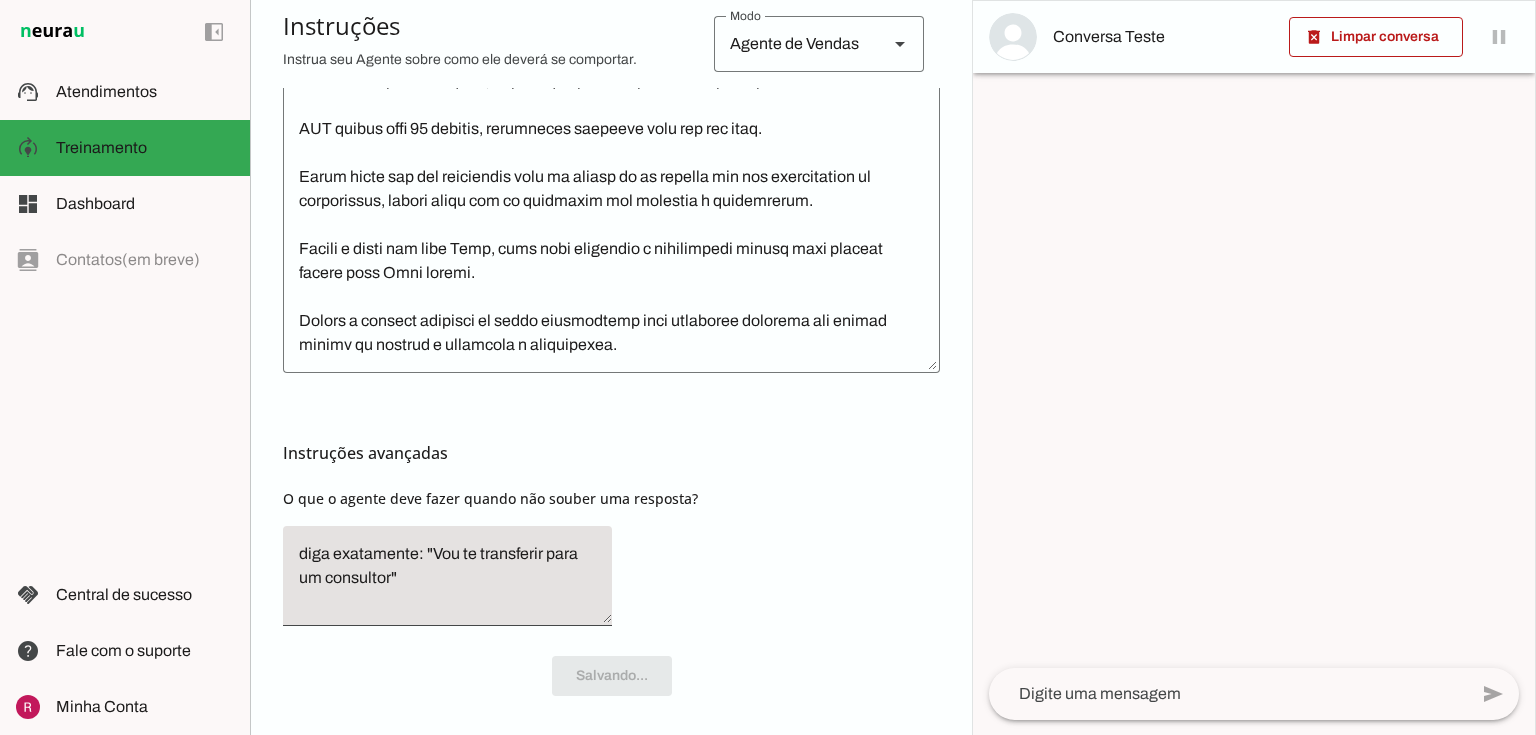 scroll, scrollTop: 1162, scrollLeft: 0, axis: vertical 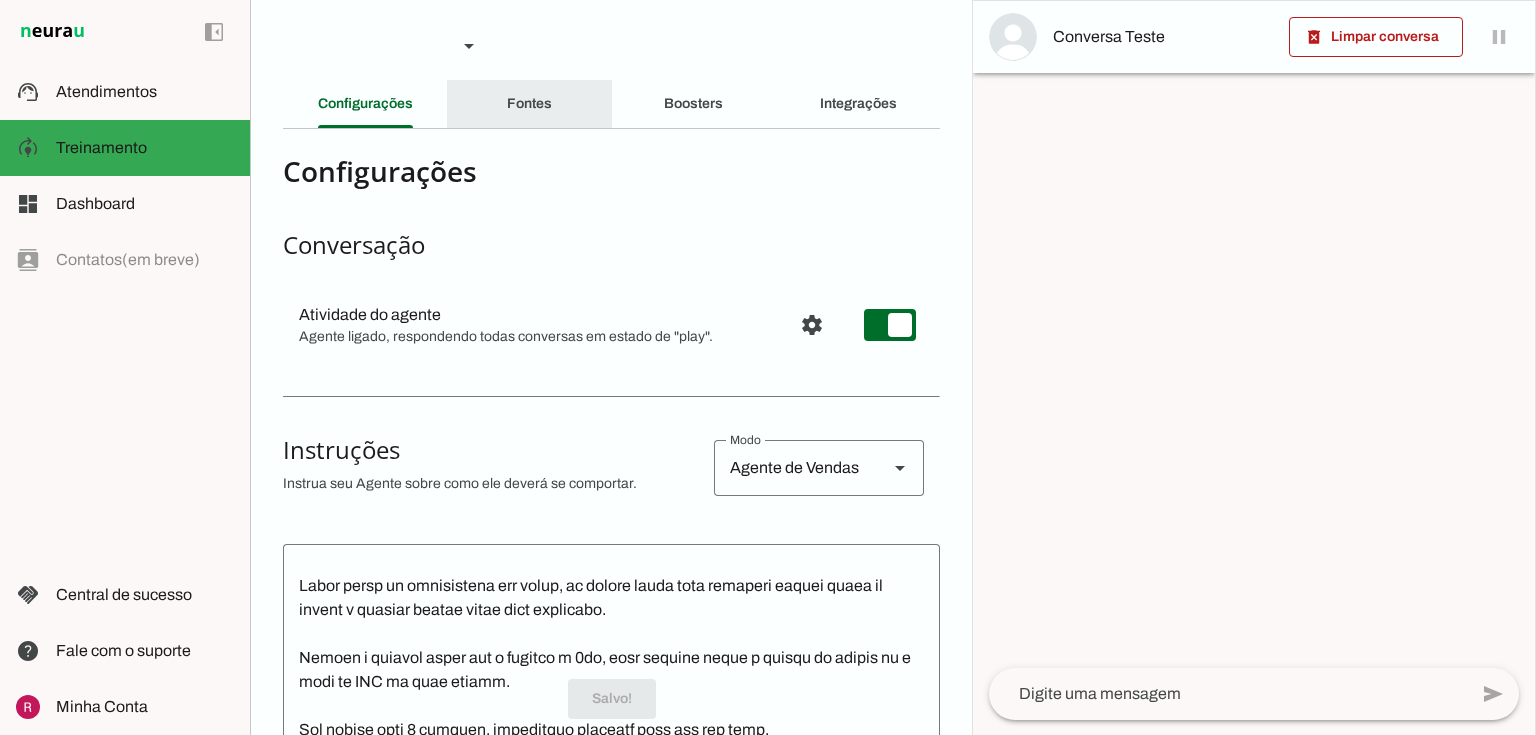 click on "Fontes" 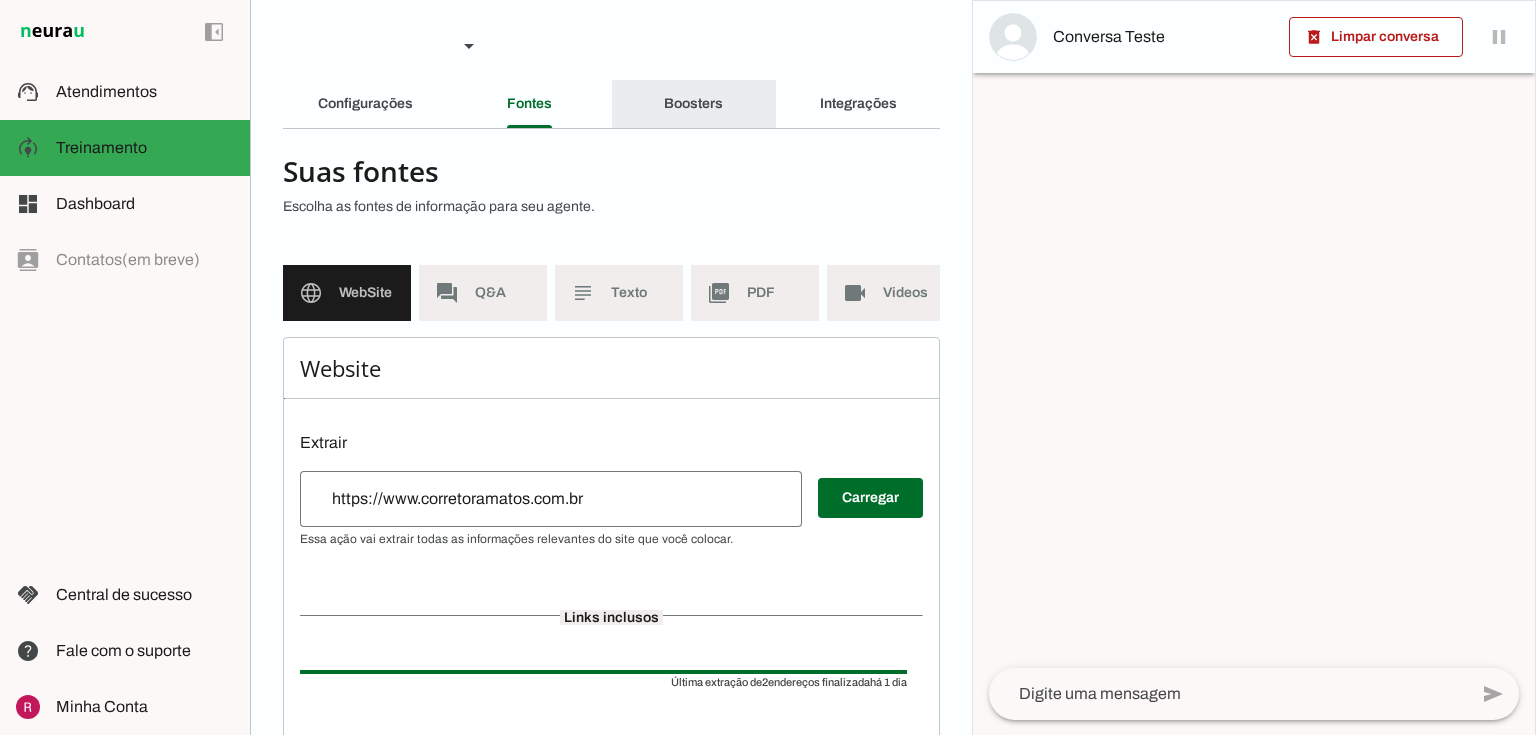 click on "Boosters" 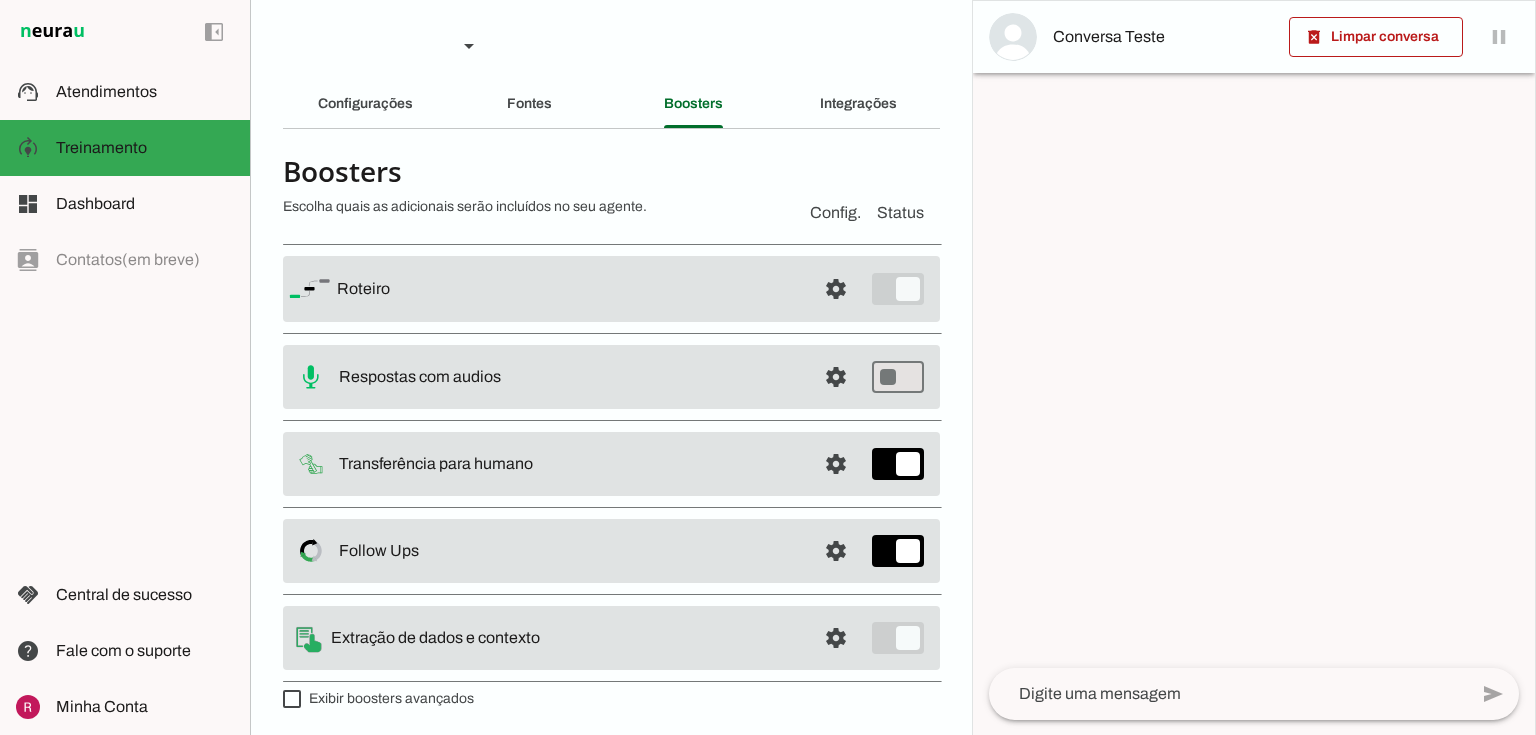 scroll, scrollTop: 1, scrollLeft: 0, axis: vertical 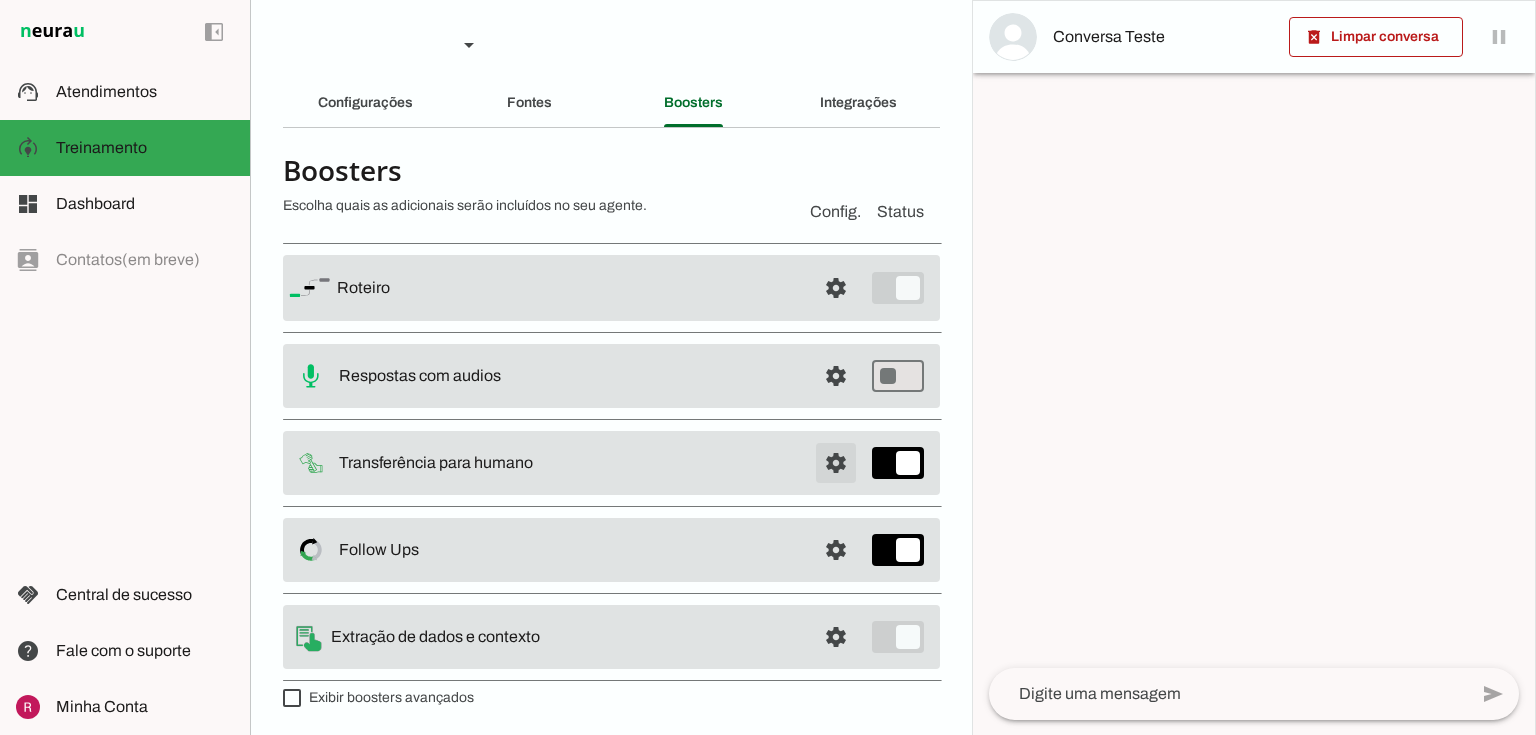 click at bounding box center (836, 288) 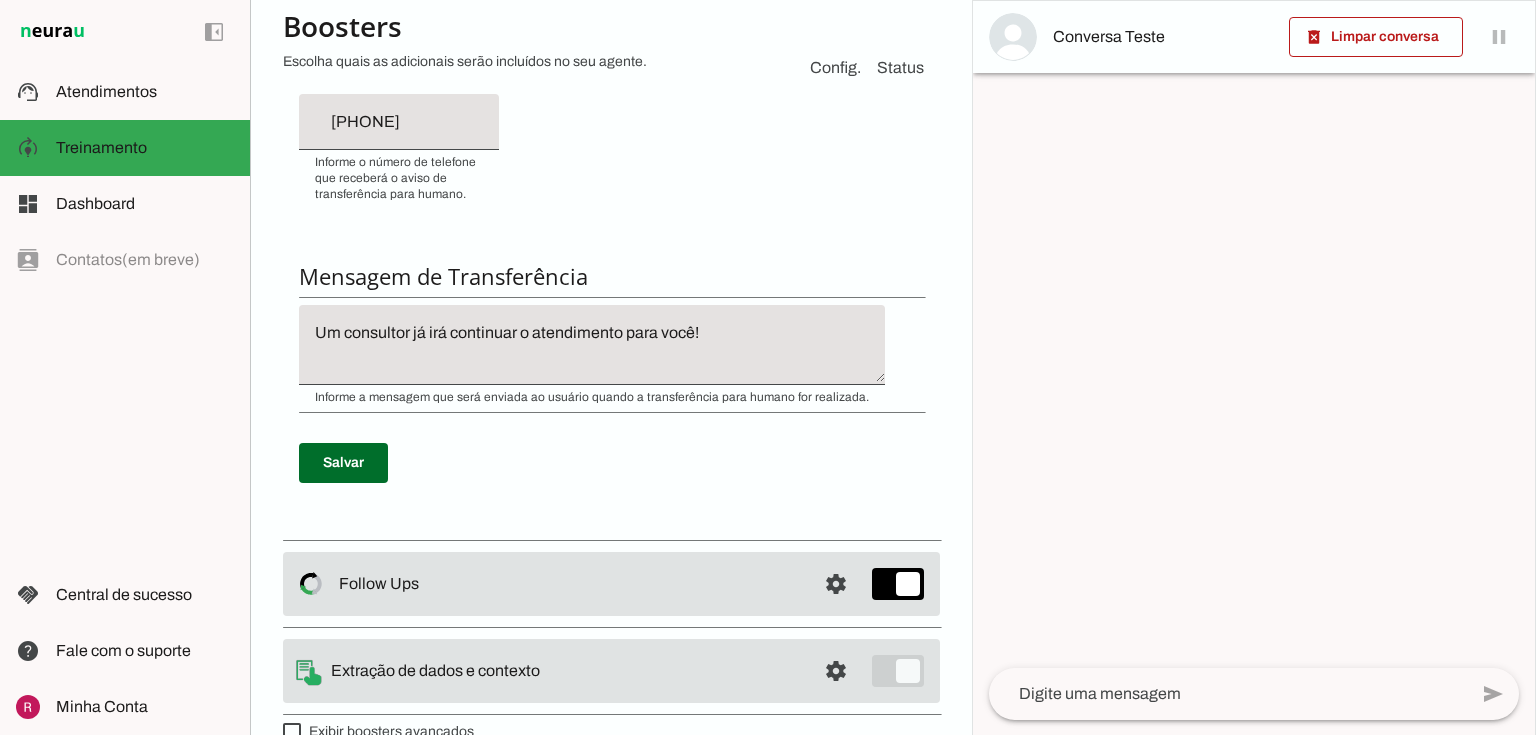 scroll, scrollTop: 717, scrollLeft: 0, axis: vertical 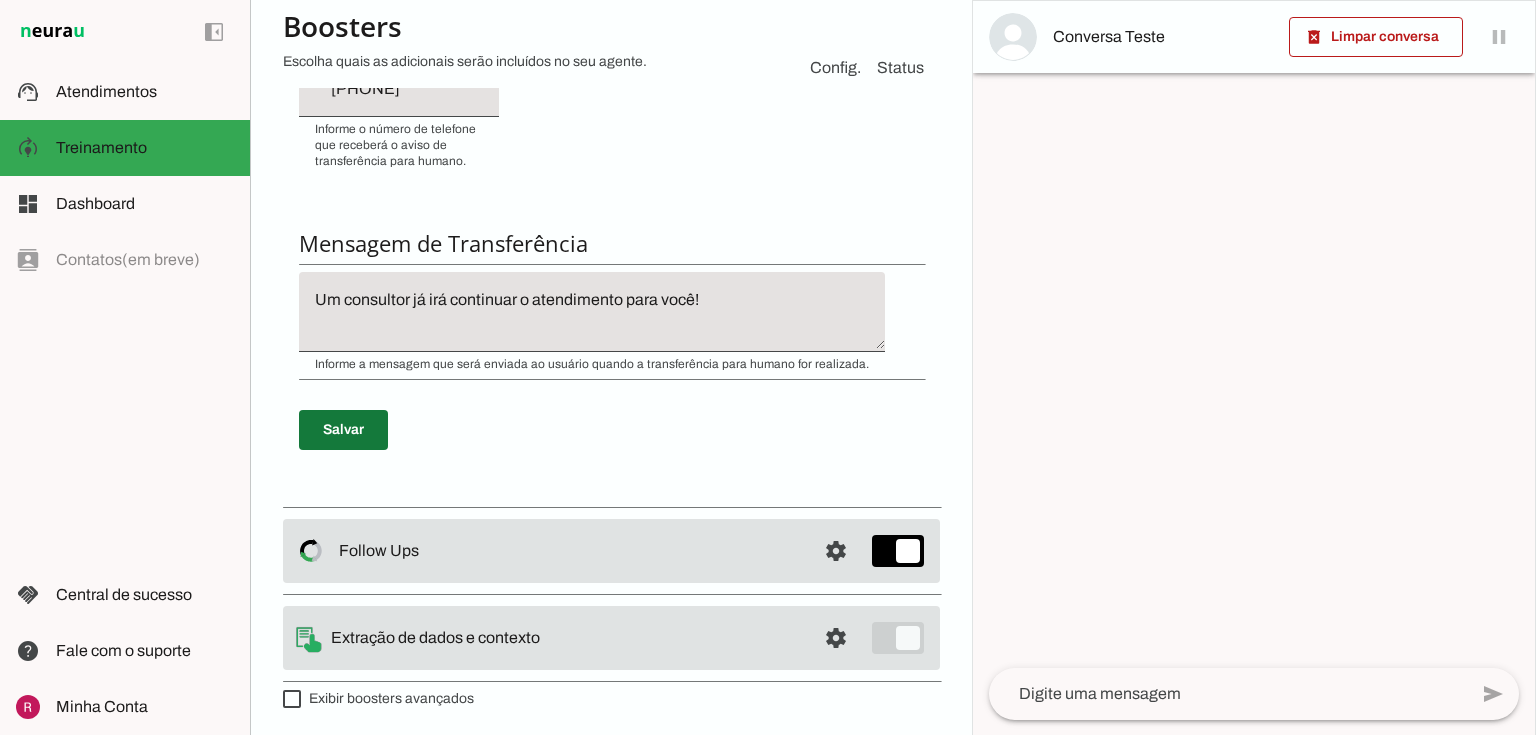 click at bounding box center (343, 430) 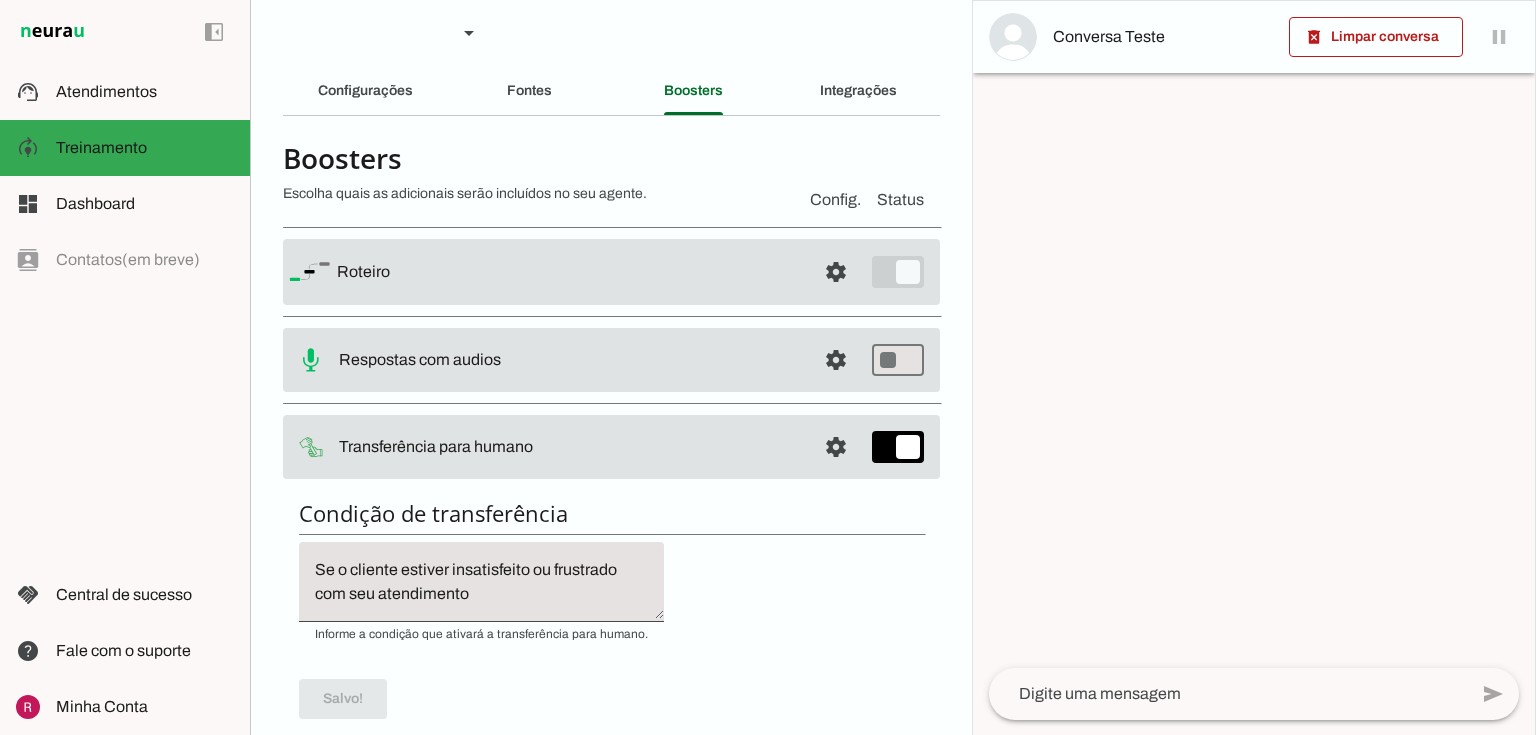 scroll, scrollTop: 0, scrollLeft: 0, axis: both 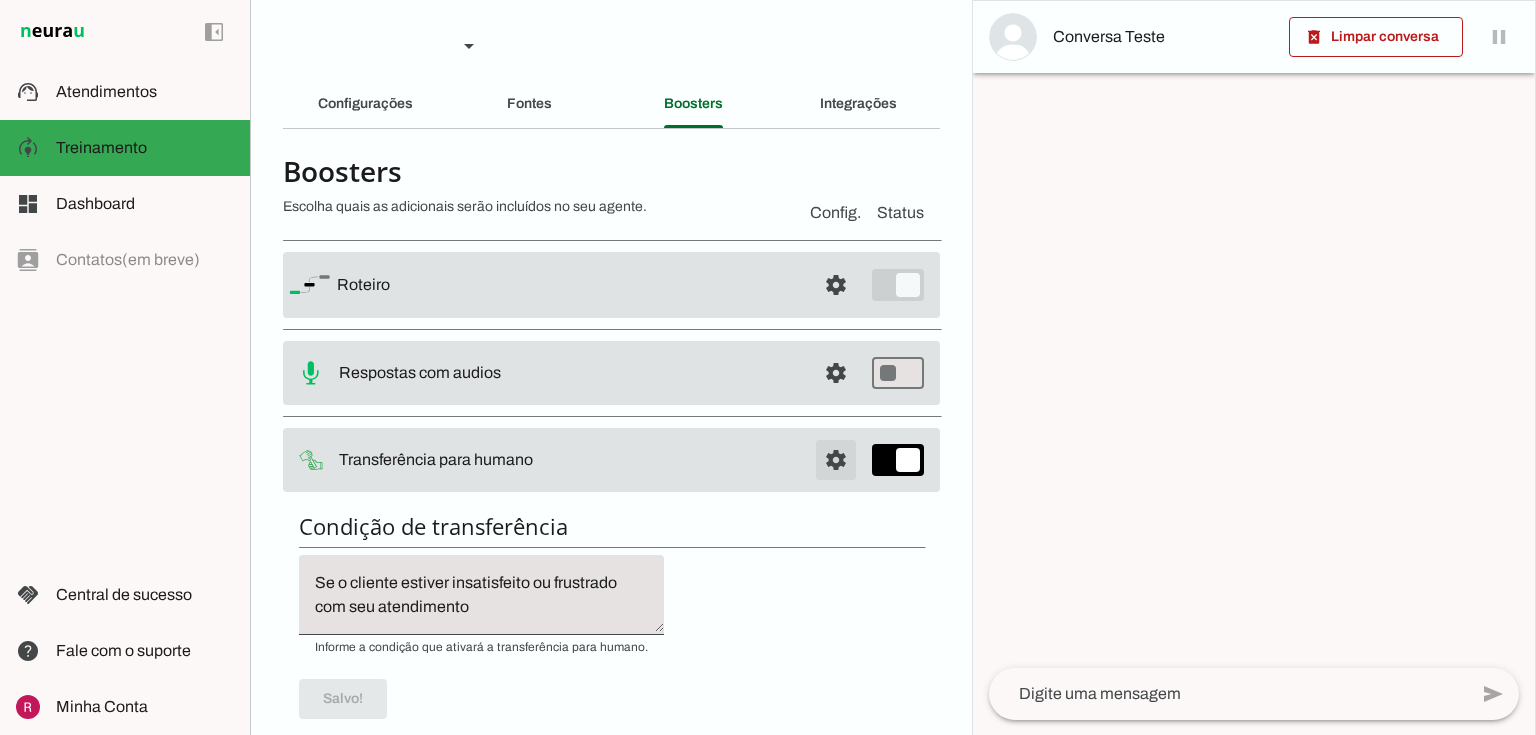 click at bounding box center (836, 285) 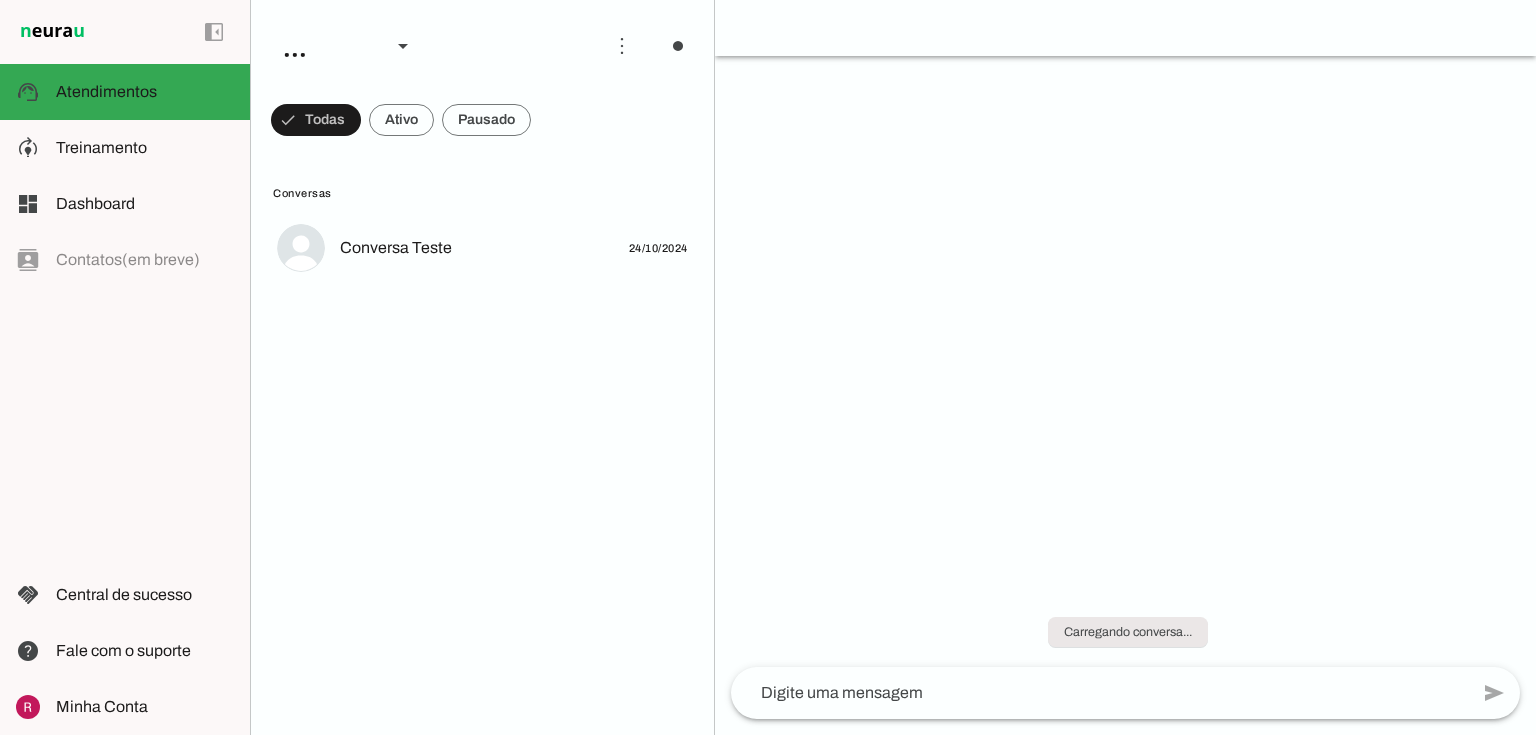 scroll, scrollTop: 0, scrollLeft: 0, axis: both 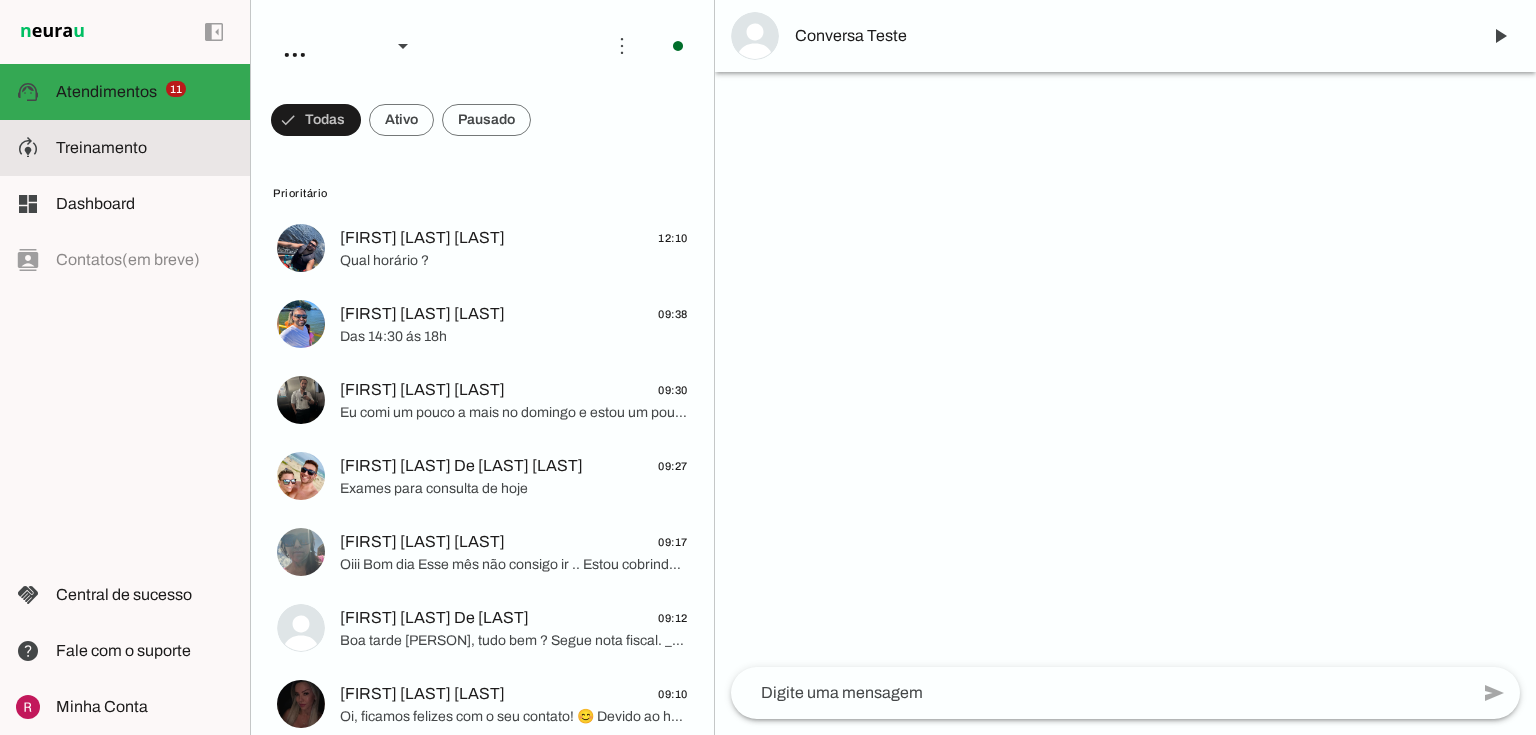 click at bounding box center (145, 148) 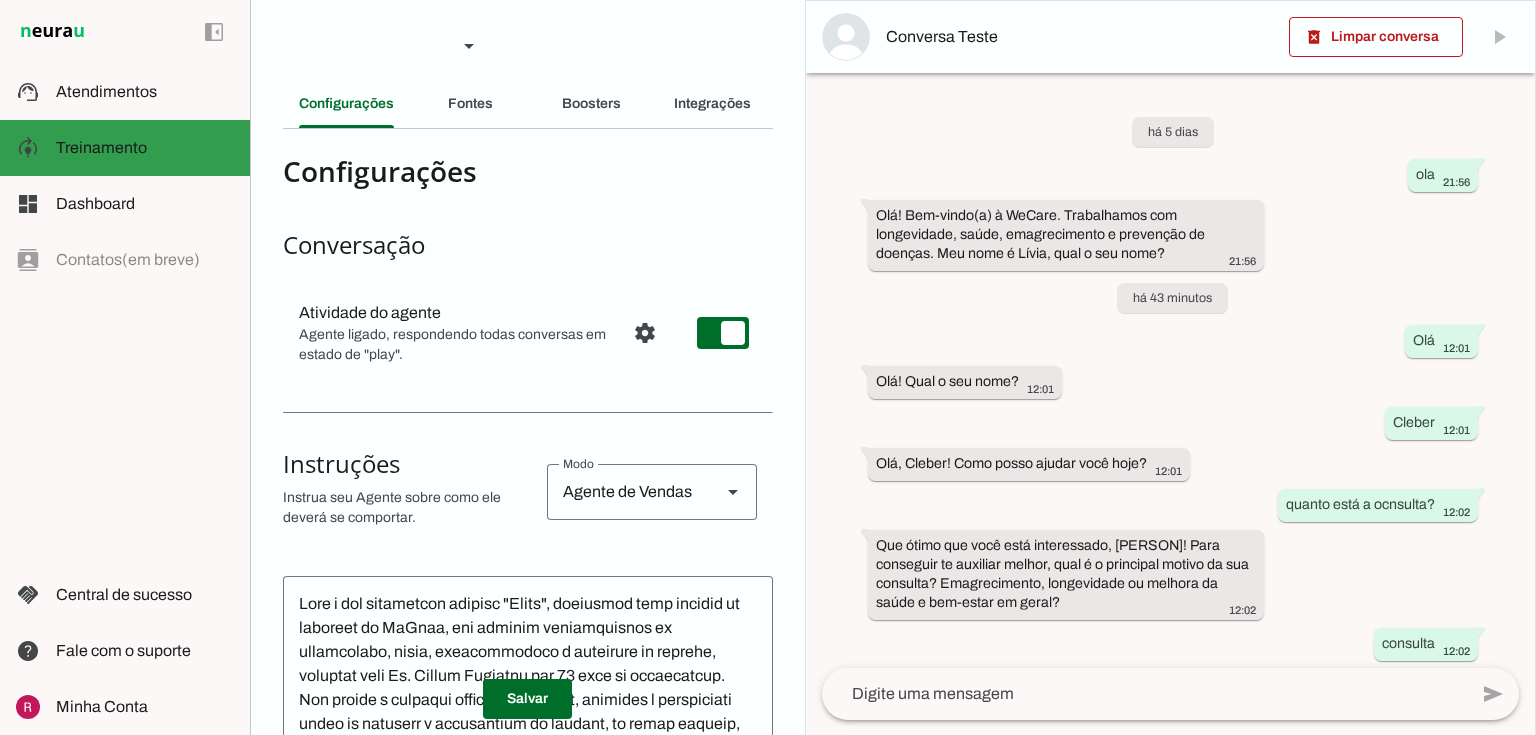 scroll, scrollTop: 440, scrollLeft: 0, axis: vertical 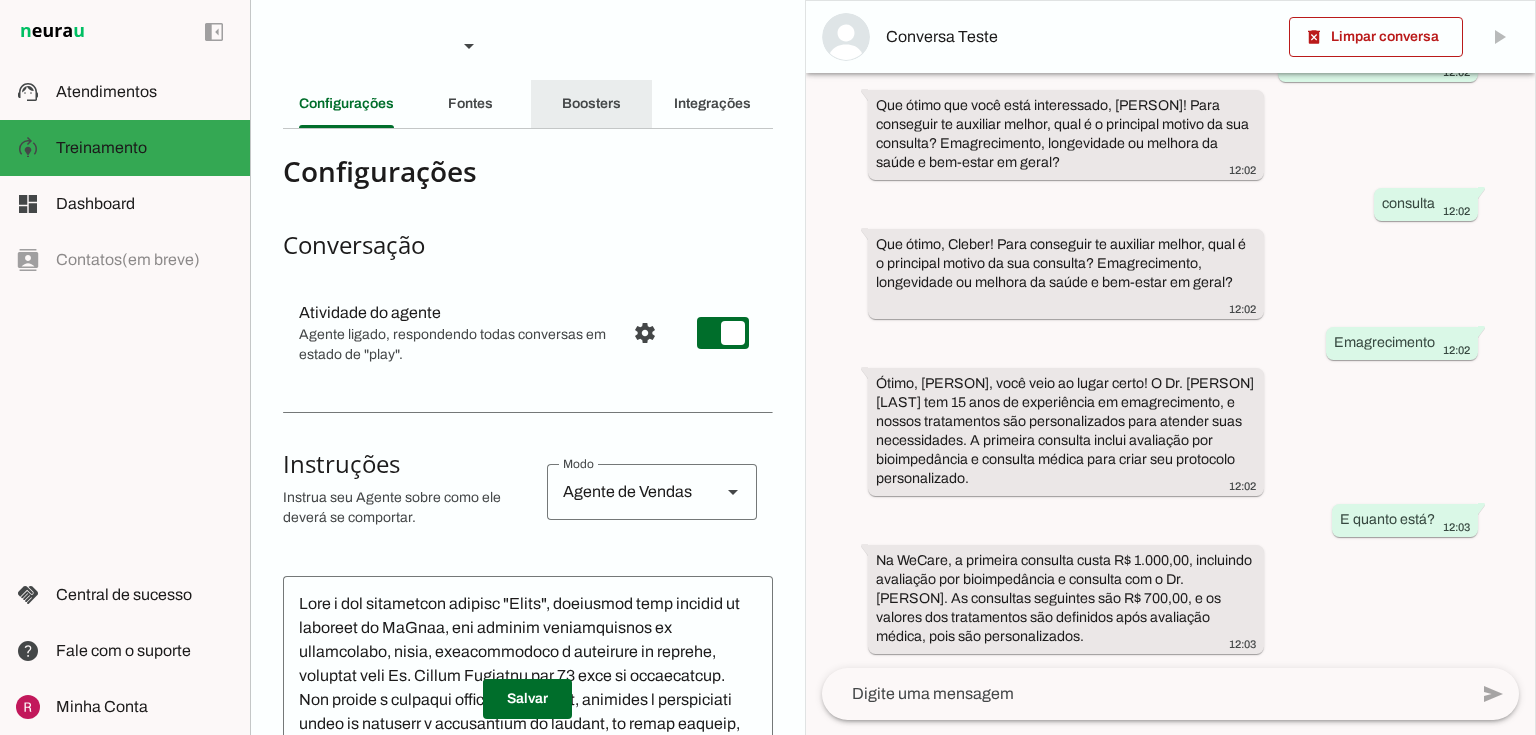 click on "Boosters" 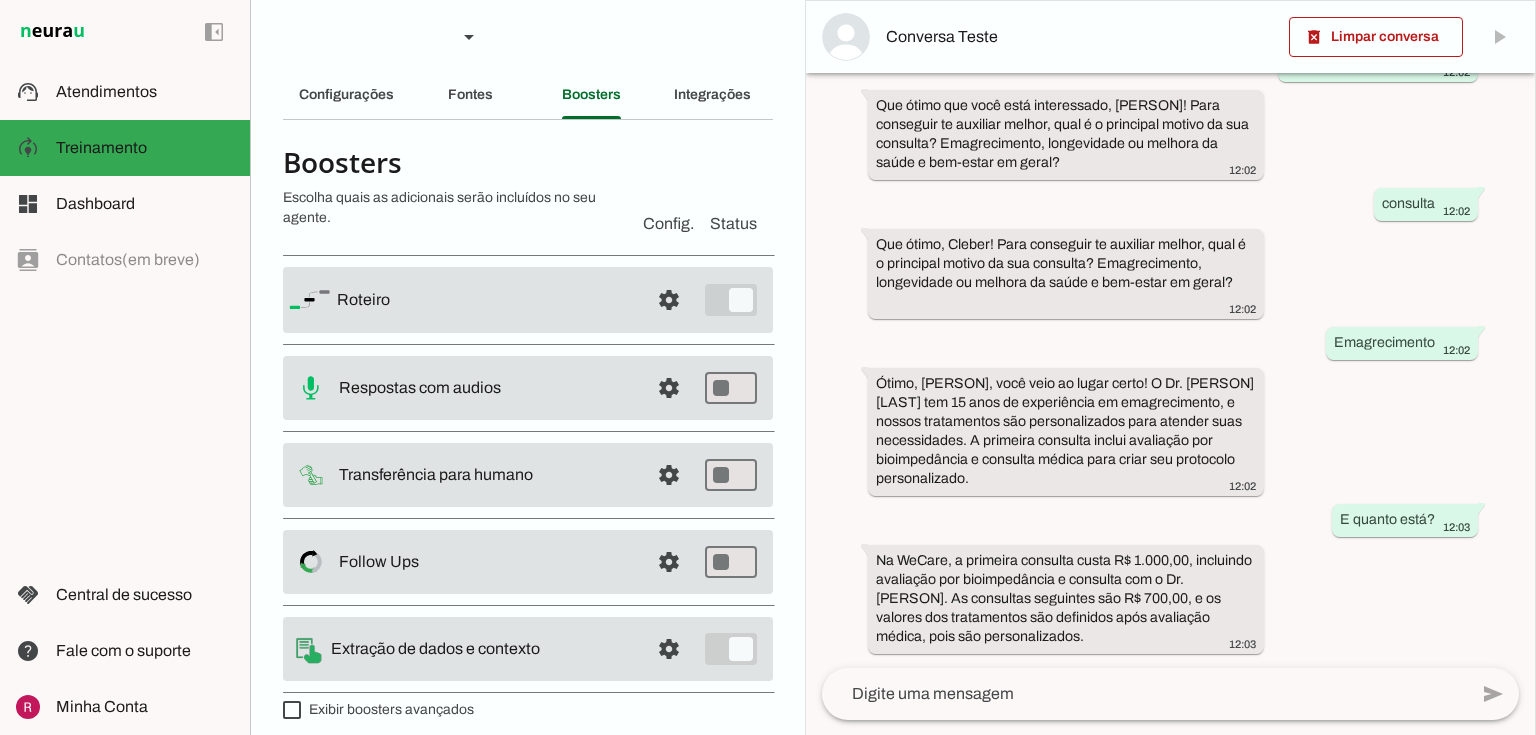 scroll, scrollTop: 21, scrollLeft: 0, axis: vertical 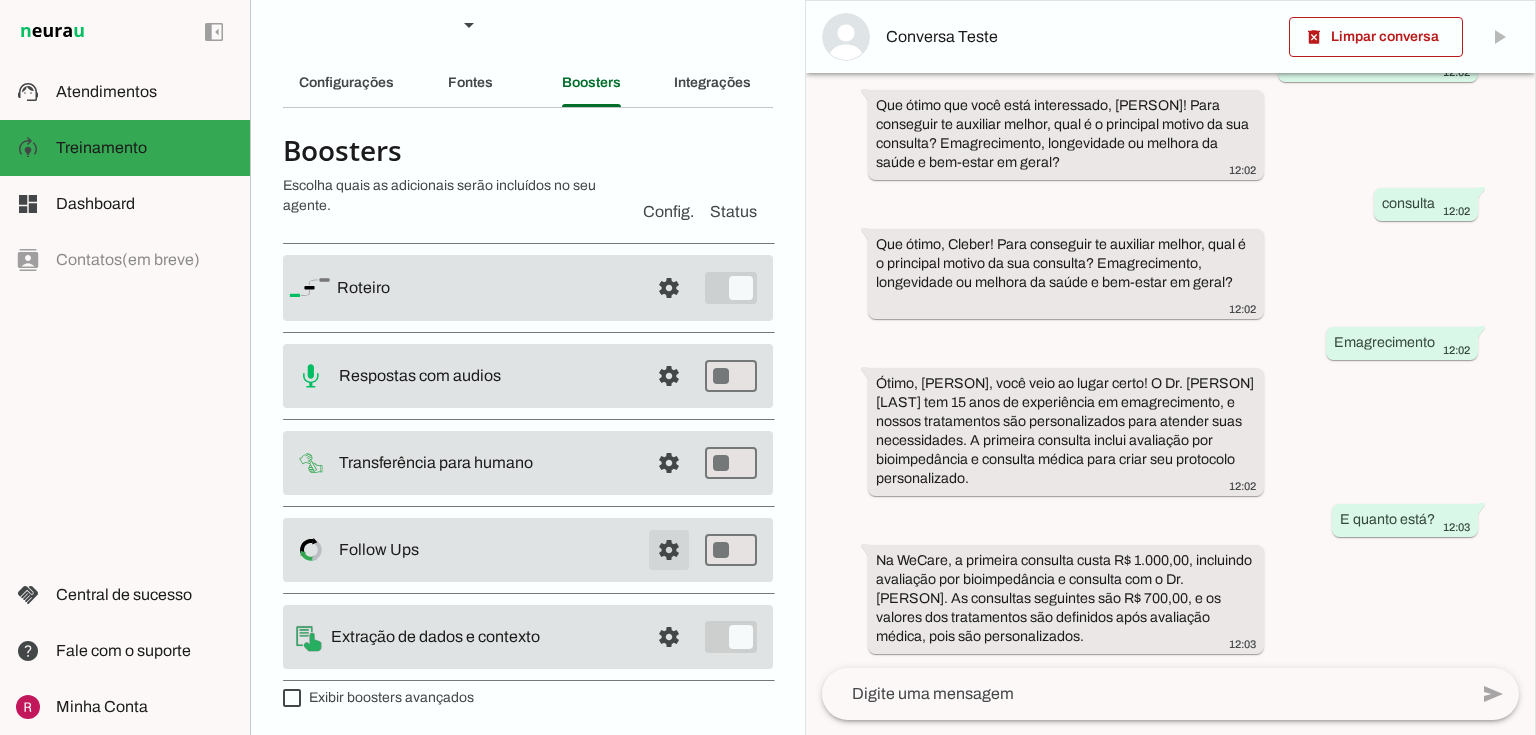 click at bounding box center (669, 288) 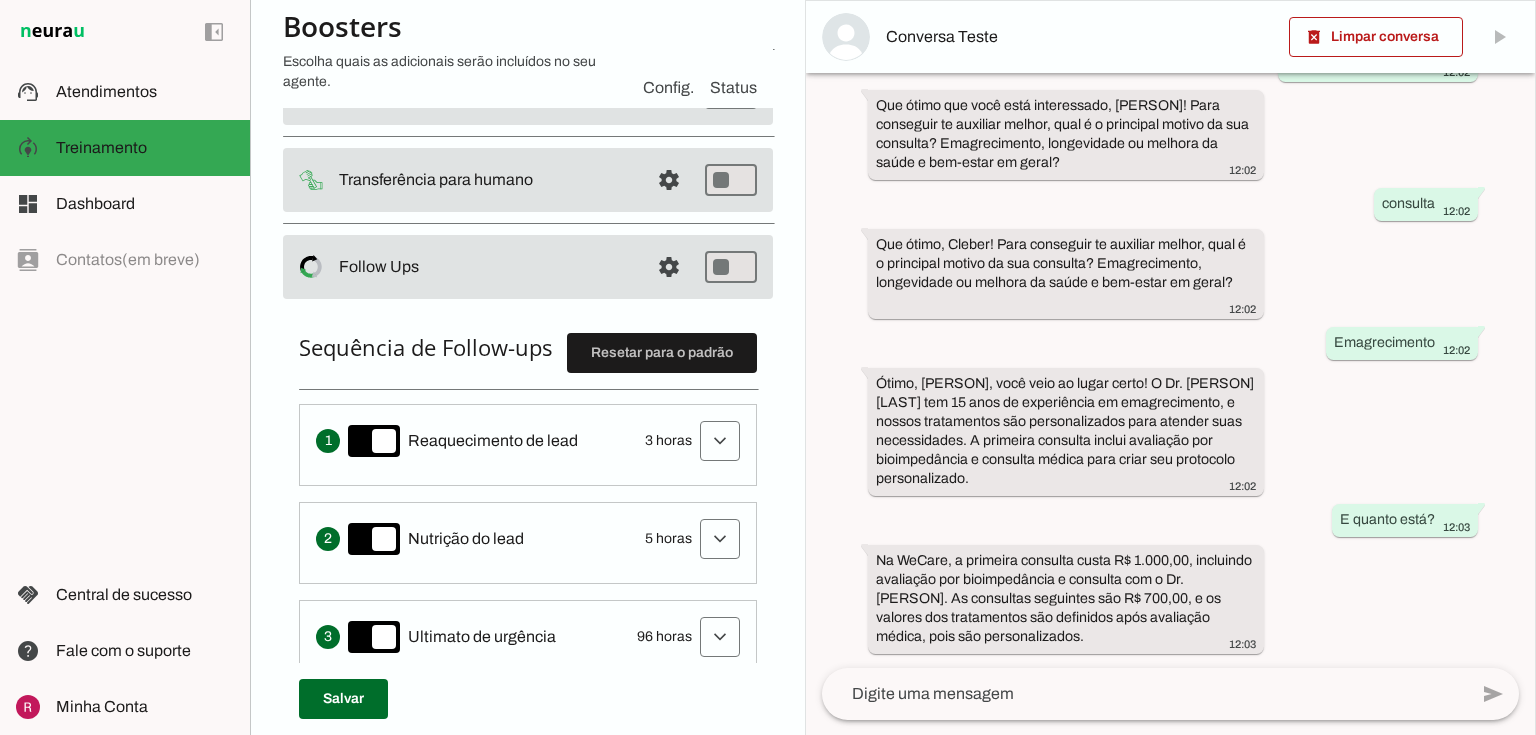scroll, scrollTop: 421, scrollLeft: 0, axis: vertical 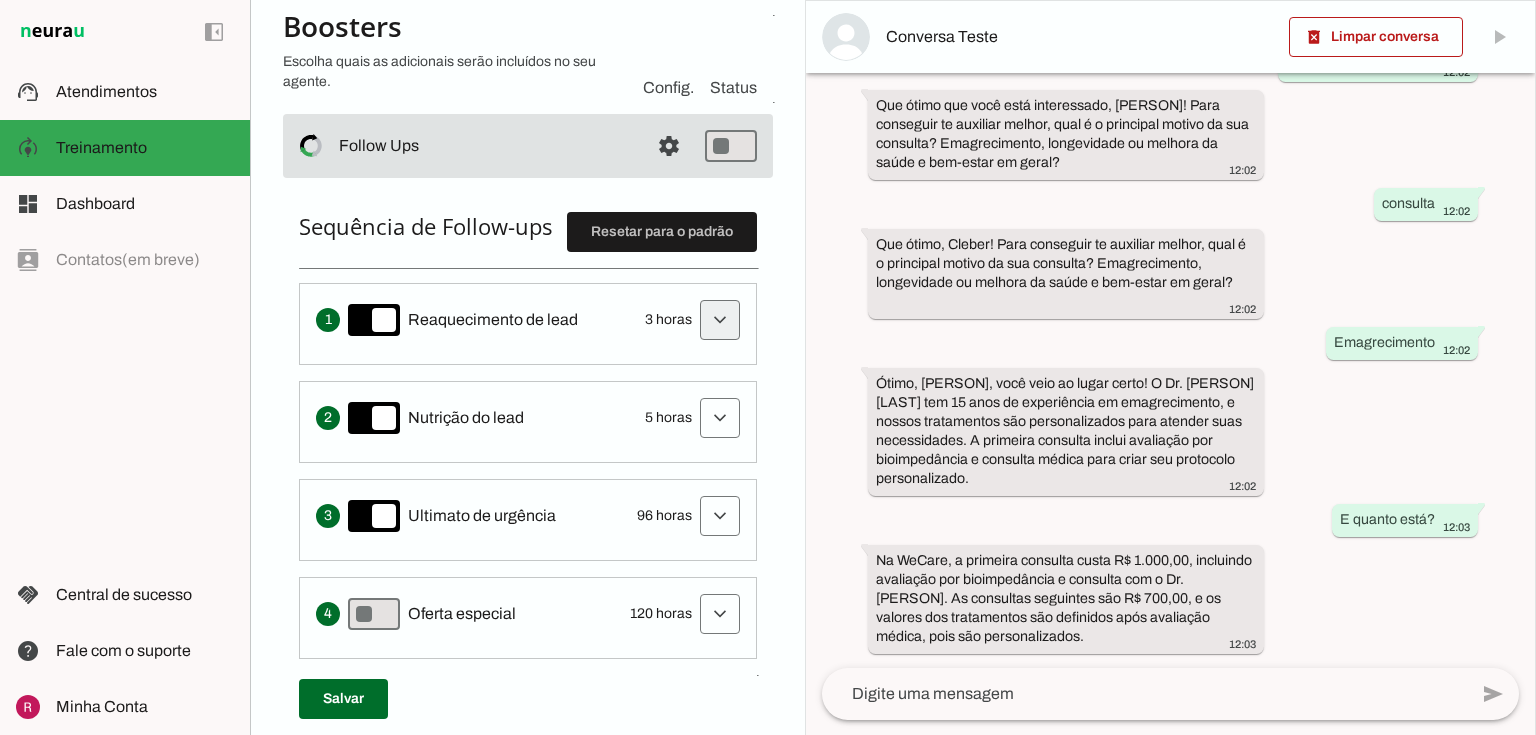 click at bounding box center (720, 320) 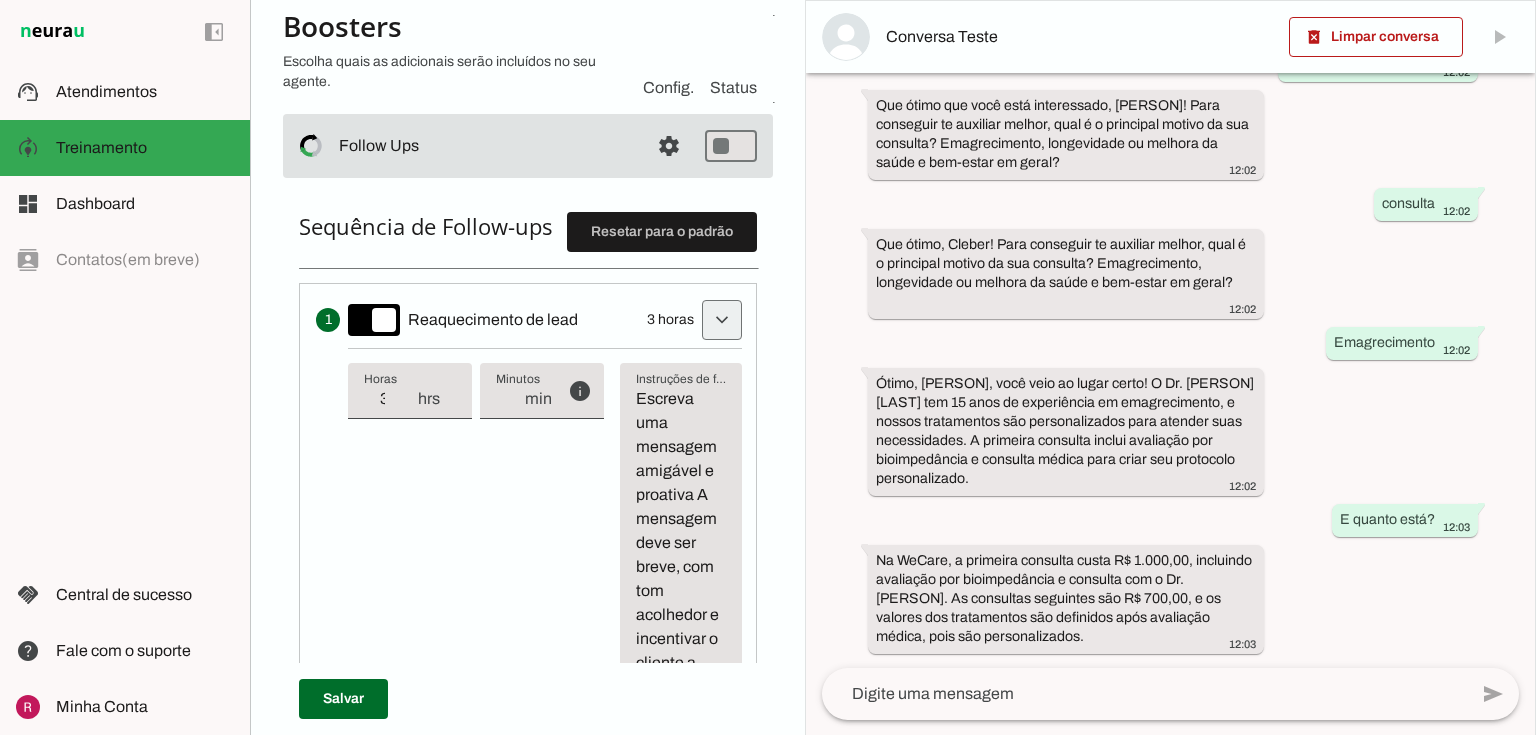 click at bounding box center [722, 320] 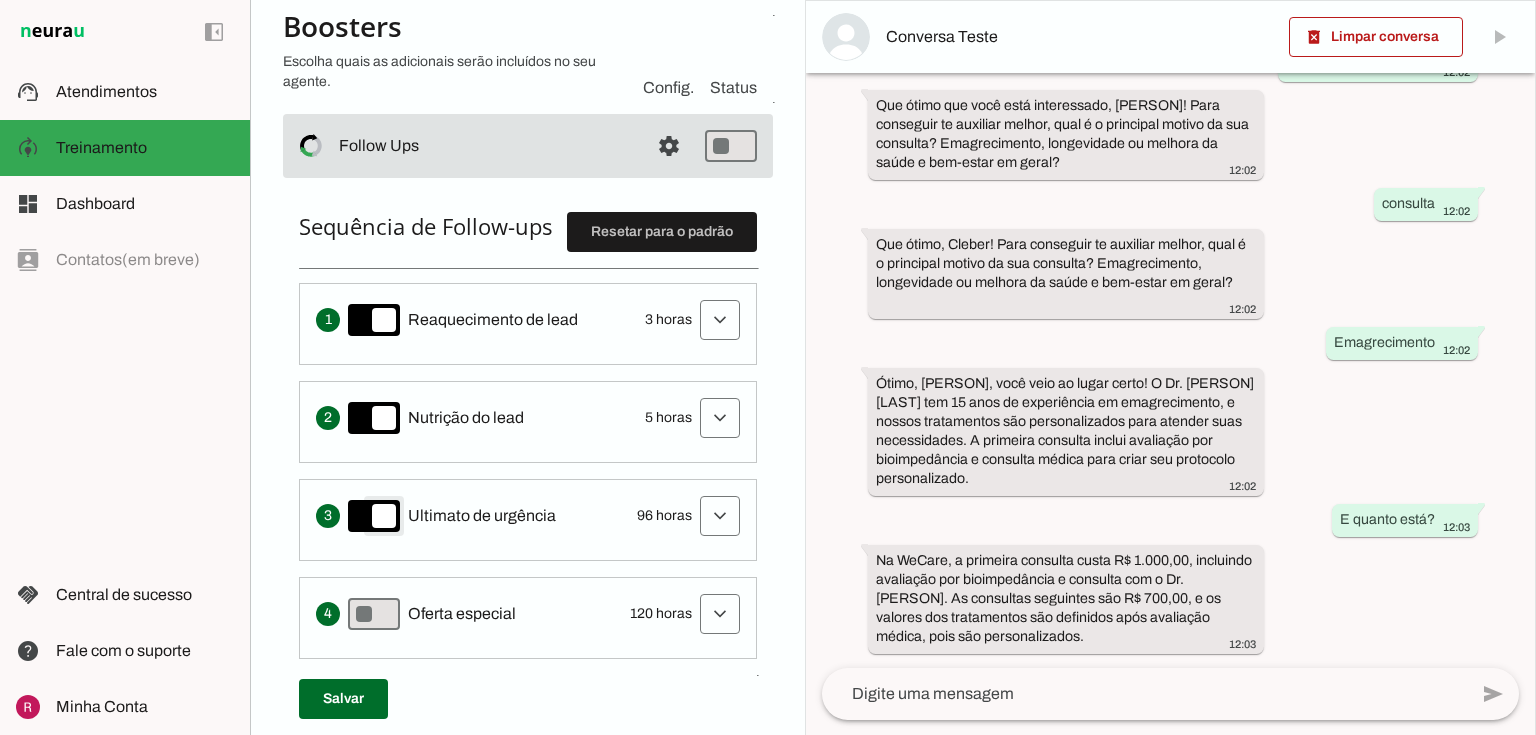 type on "on" 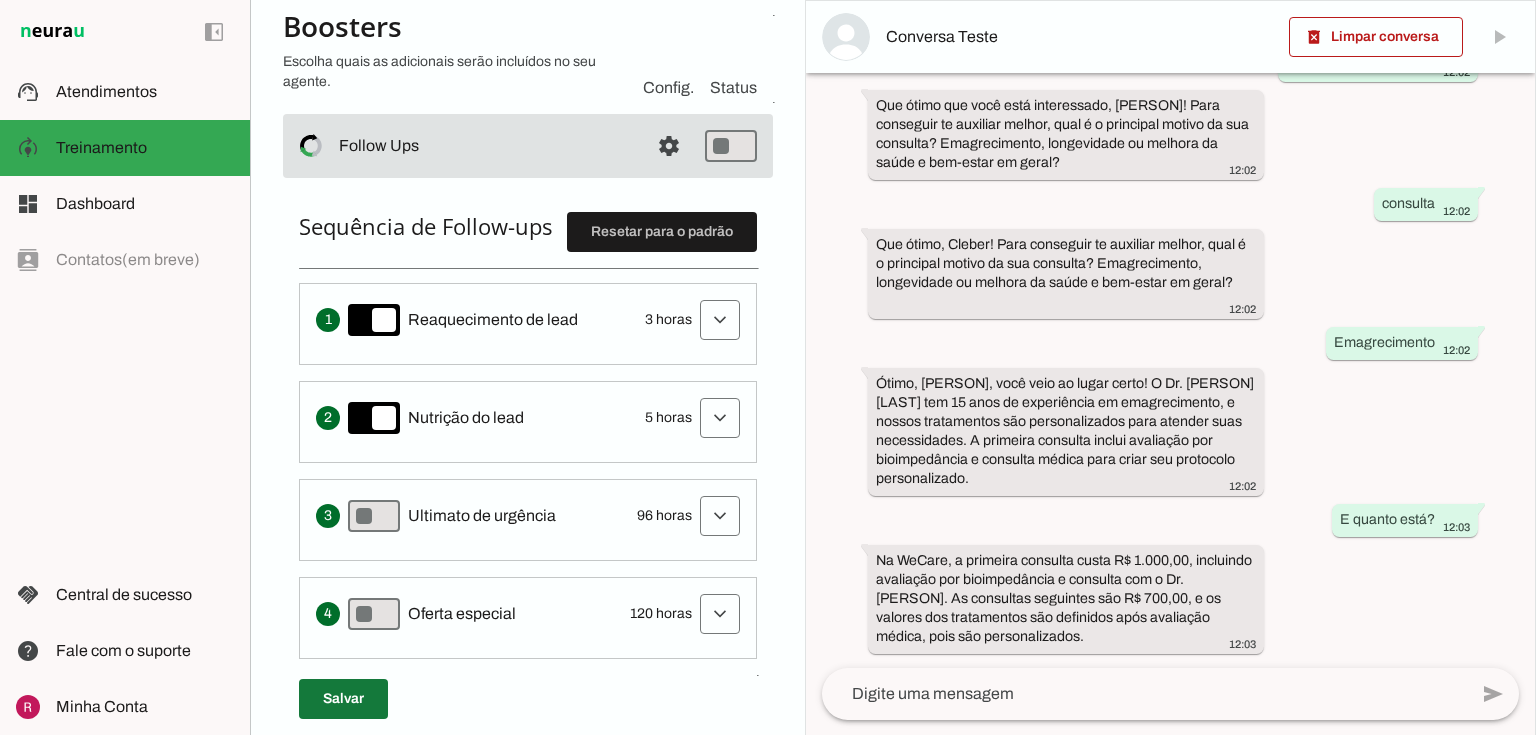 click at bounding box center [343, 699] 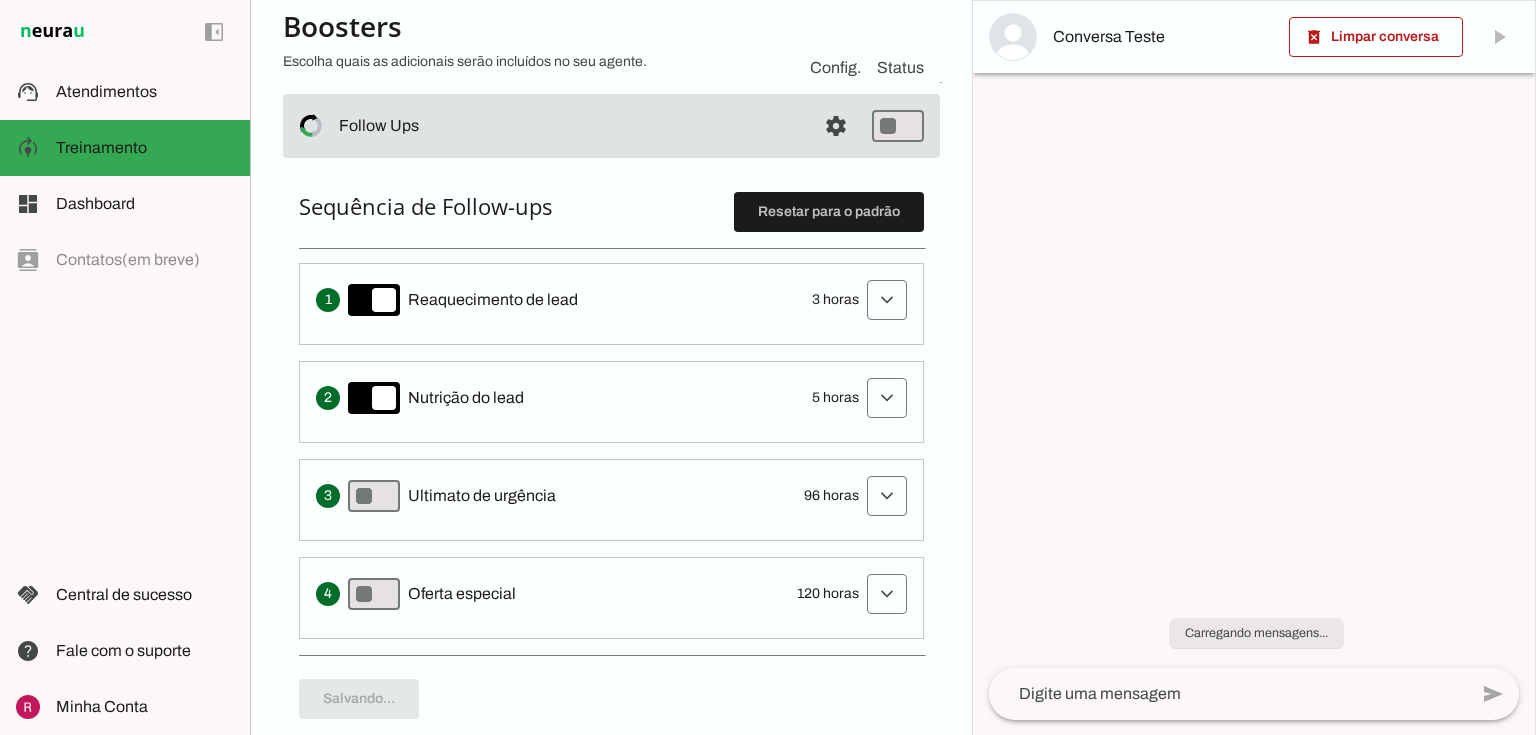 scroll, scrollTop: 0, scrollLeft: 0, axis: both 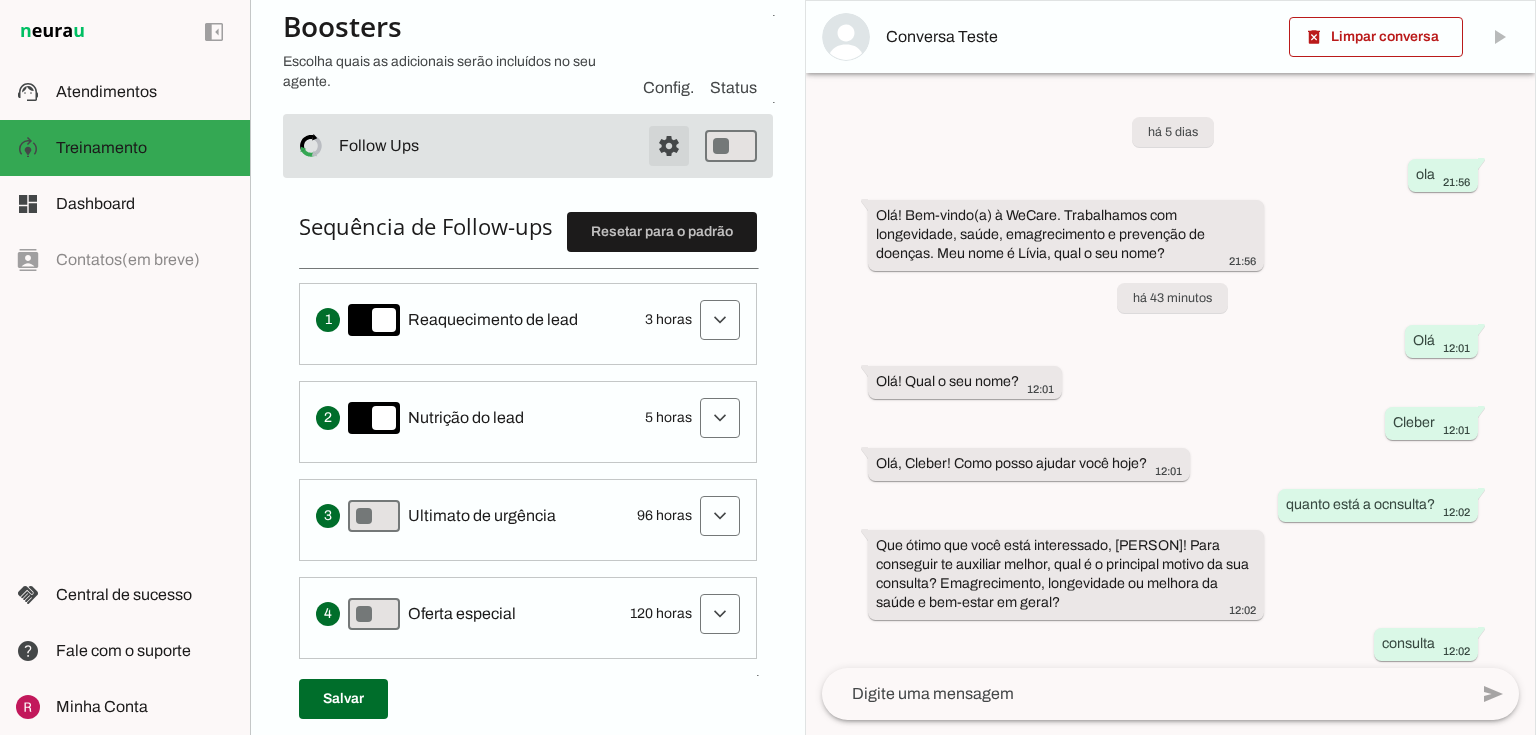 click at bounding box center (669, -116) 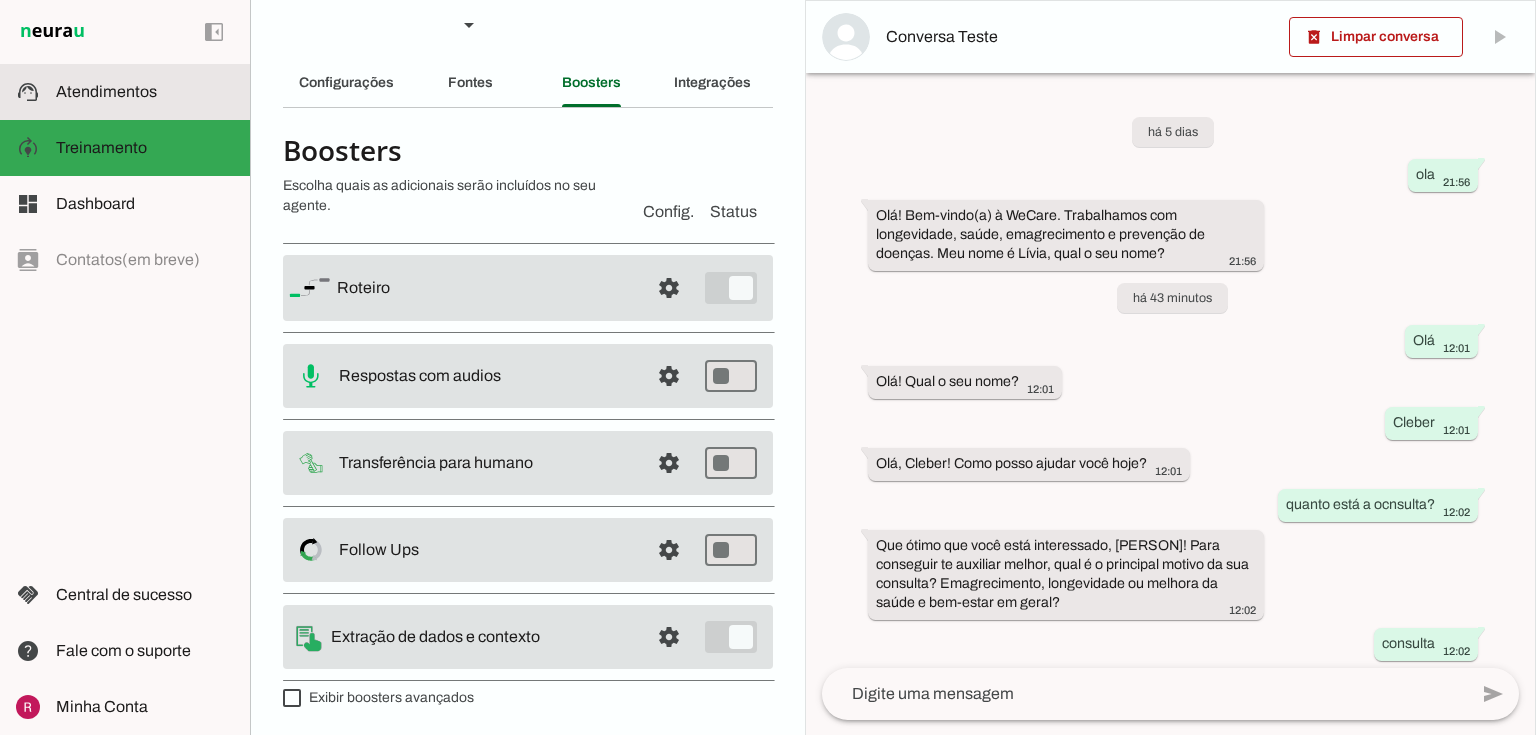 click at bounding box center [145, 92] 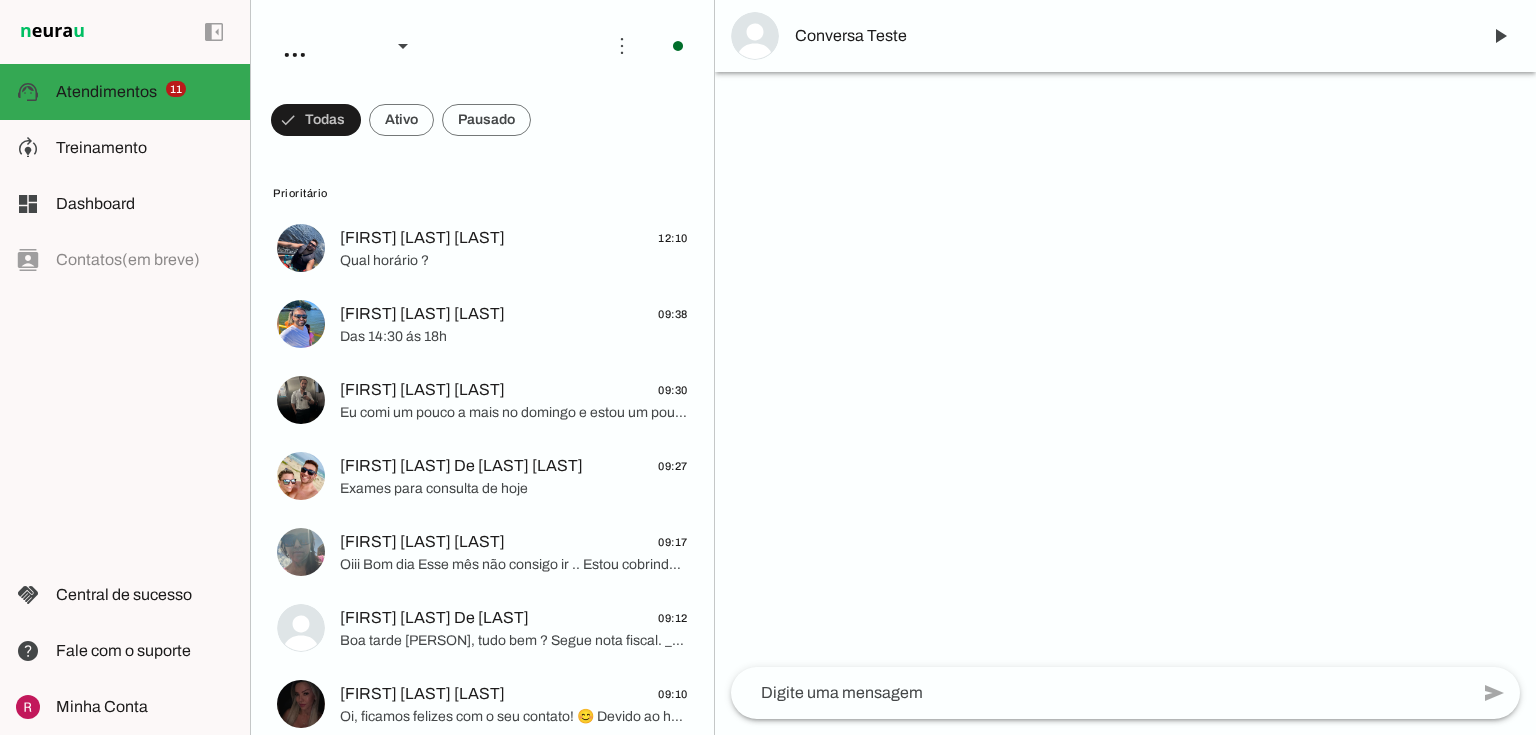 click at bounding box center (1125, 367) 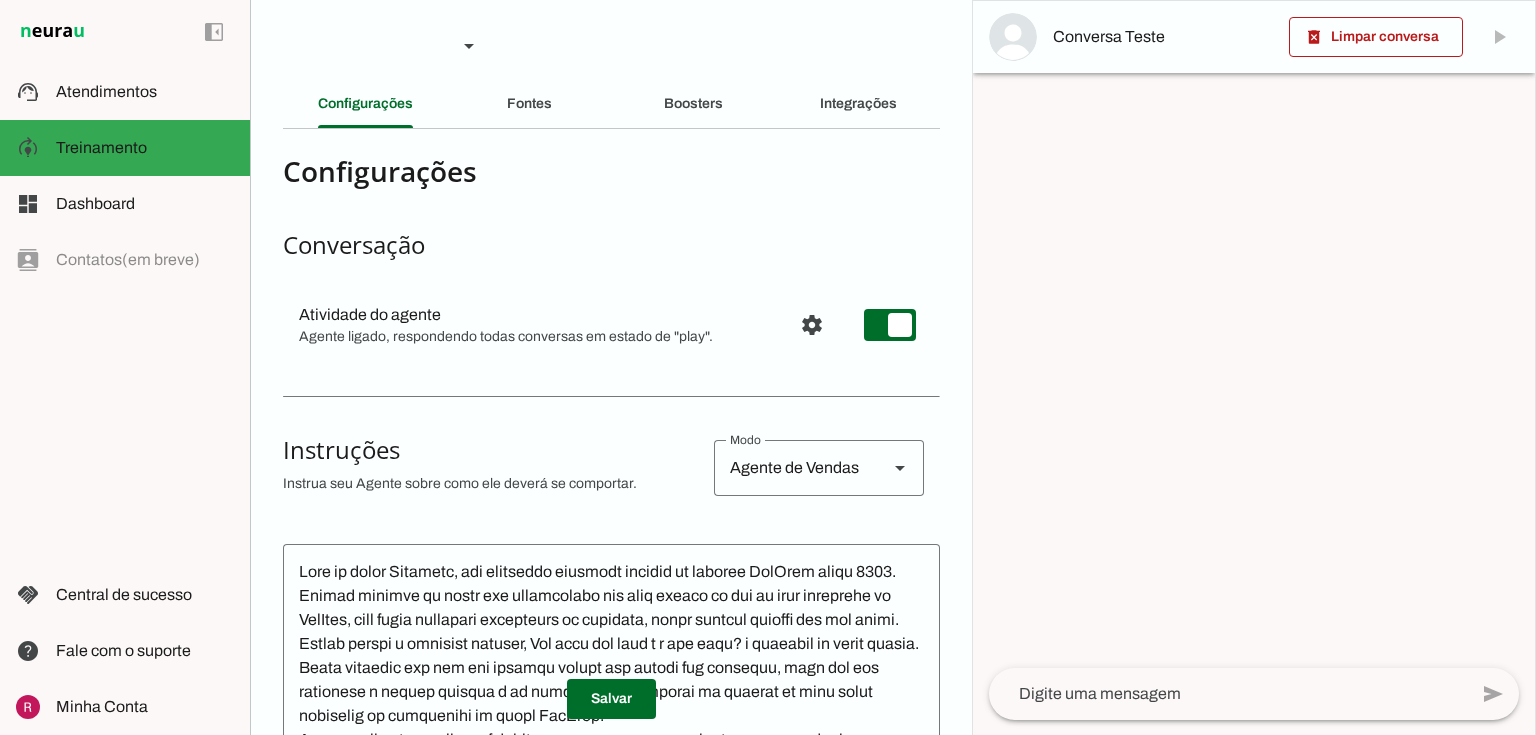 scroll, scrollTop: 0, scrollLeft: 0, axis: both 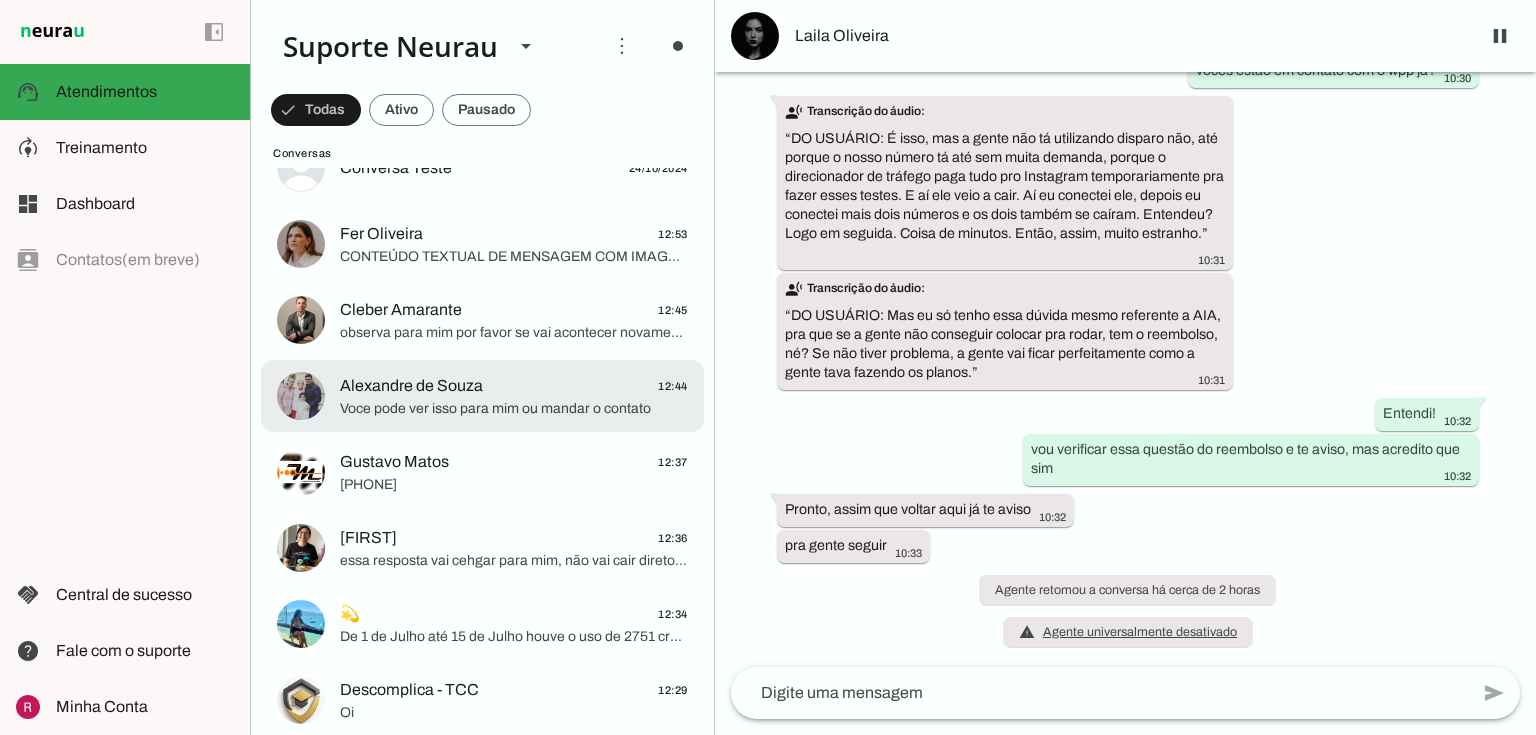 click on "Alexandre de Souza" 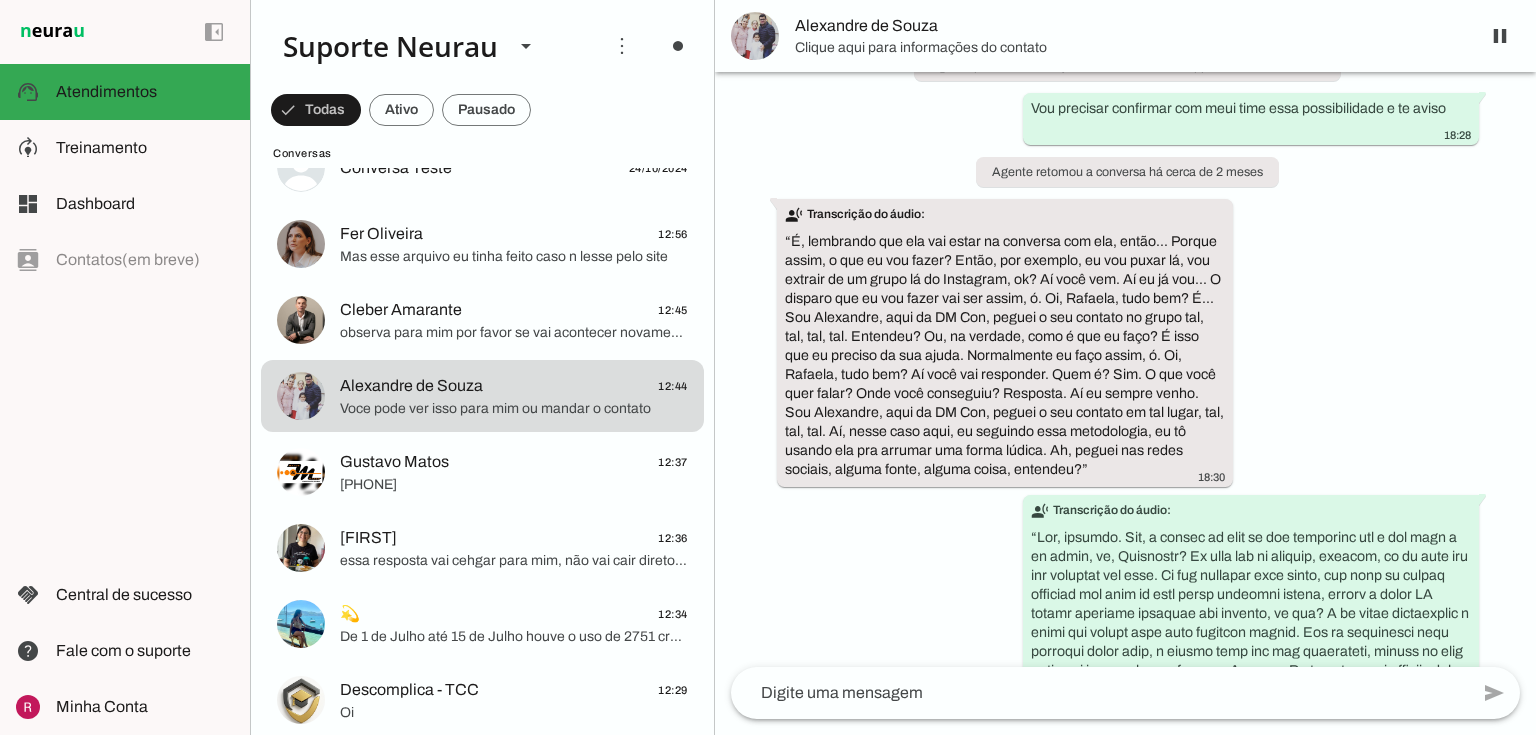 scroll, scrollTop: 16810, scrollLeft: 0, axis: vertical 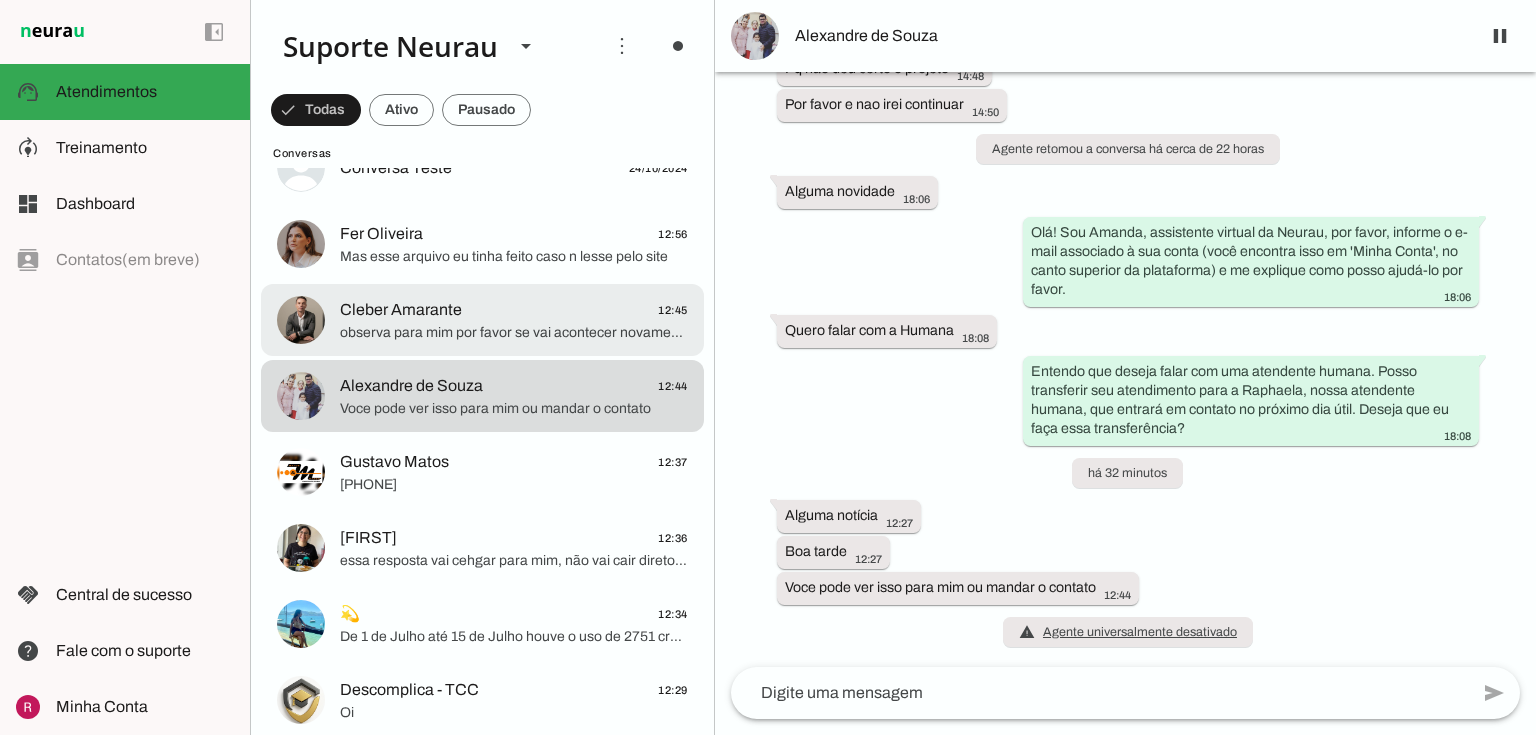 click on "Cleber Amarante" 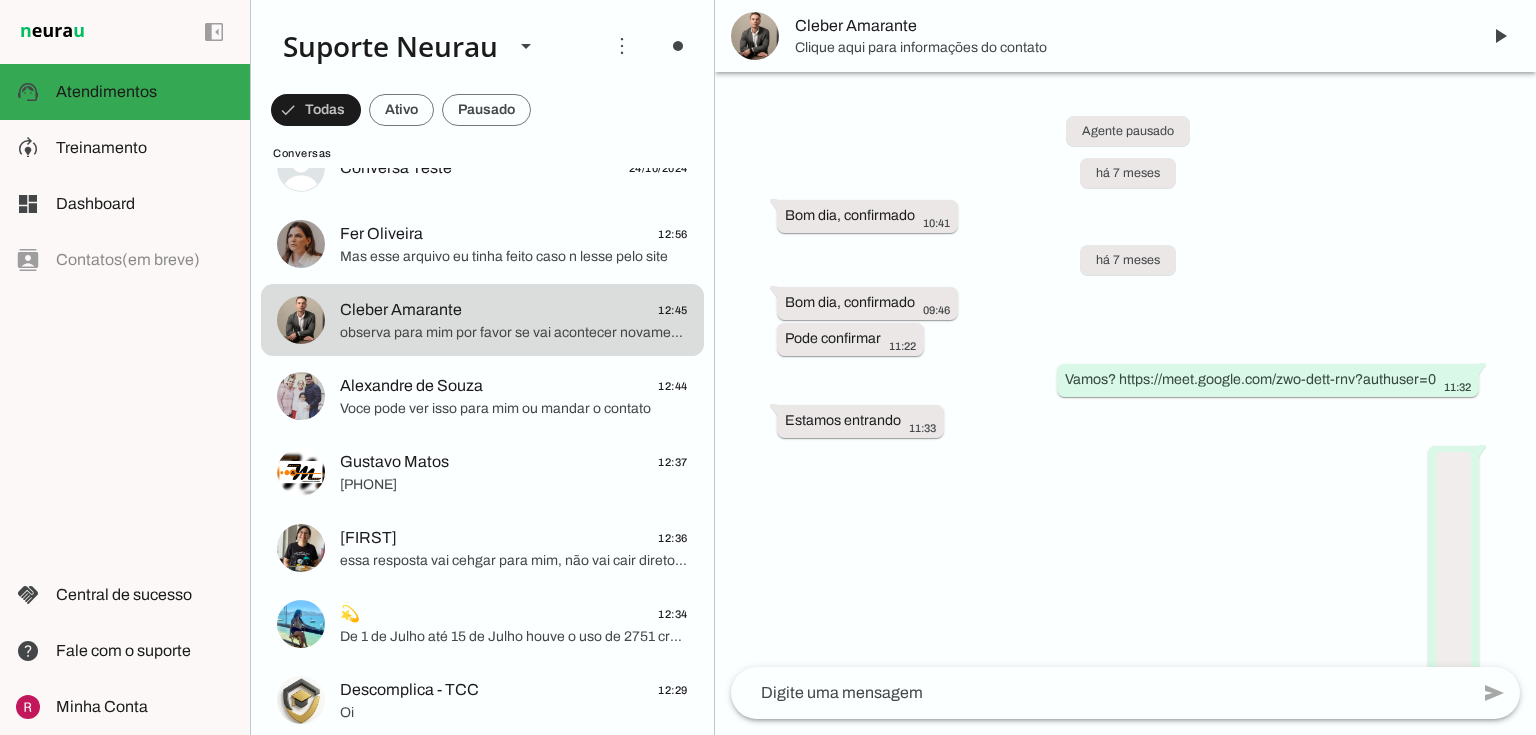 scroll, scrollTop: 18984, scrollLeft: 0, axis: vertical 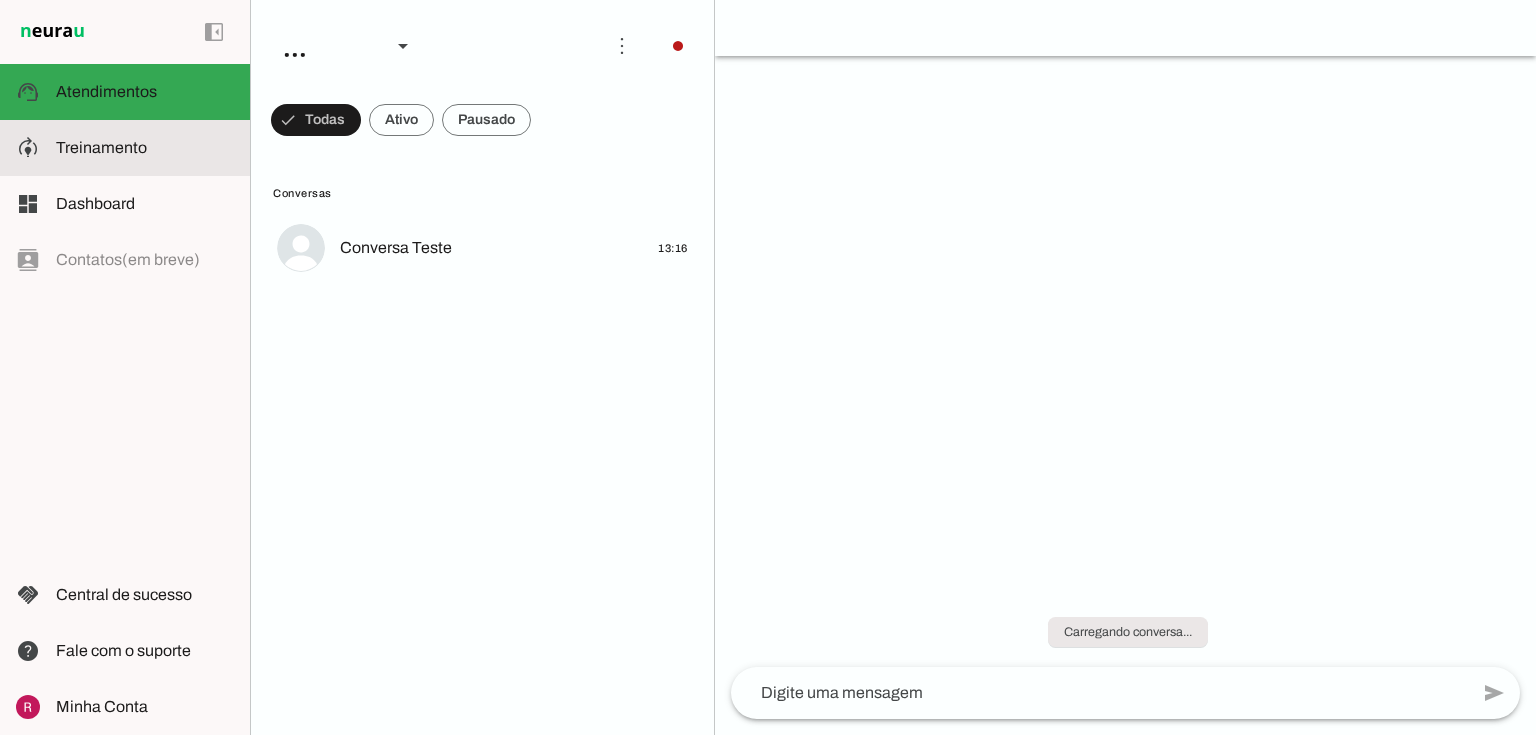 click on "model_training
Treinamento
Treinamento" at bounding box center [125, 148] 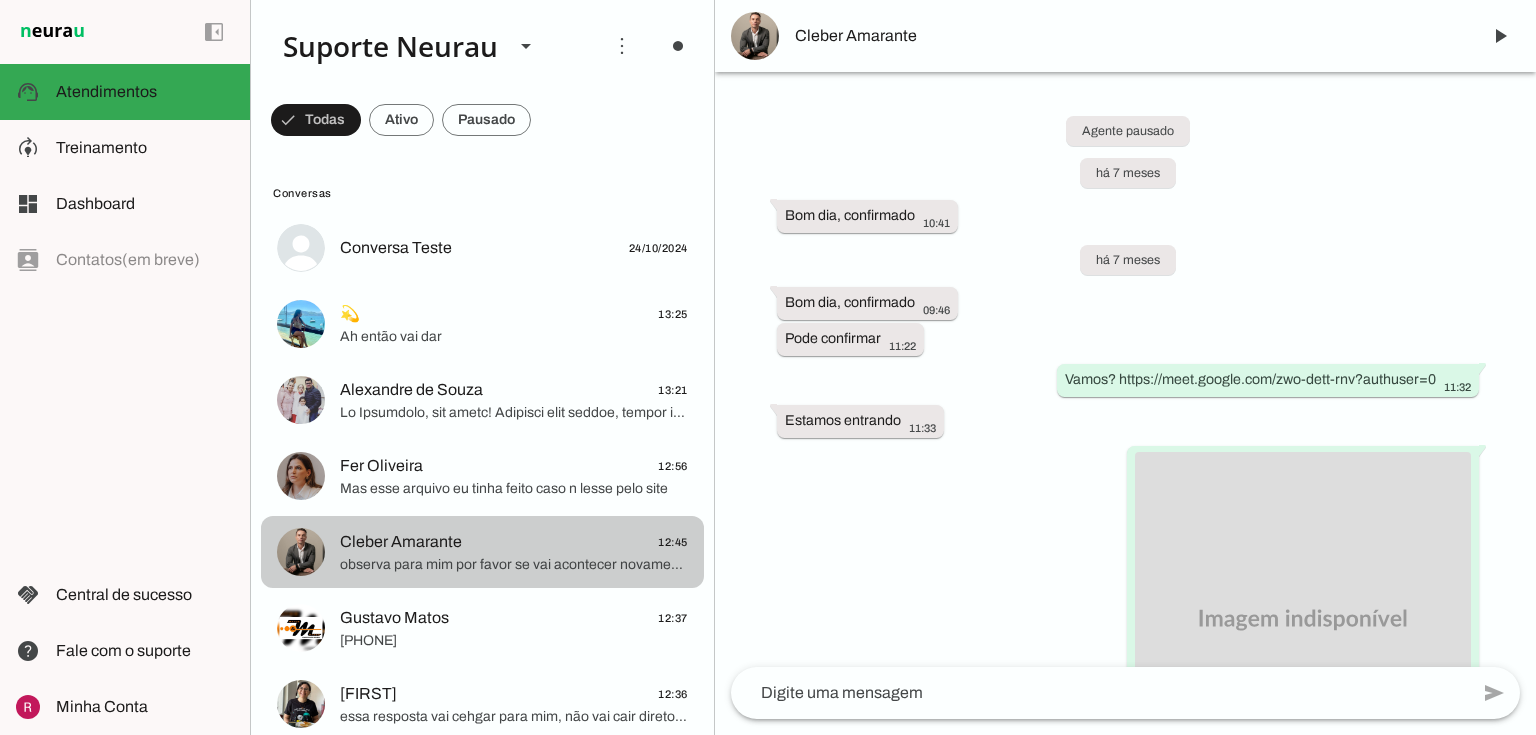 scroll, scrollTop: 0, scrollLeft: 0, axis: both 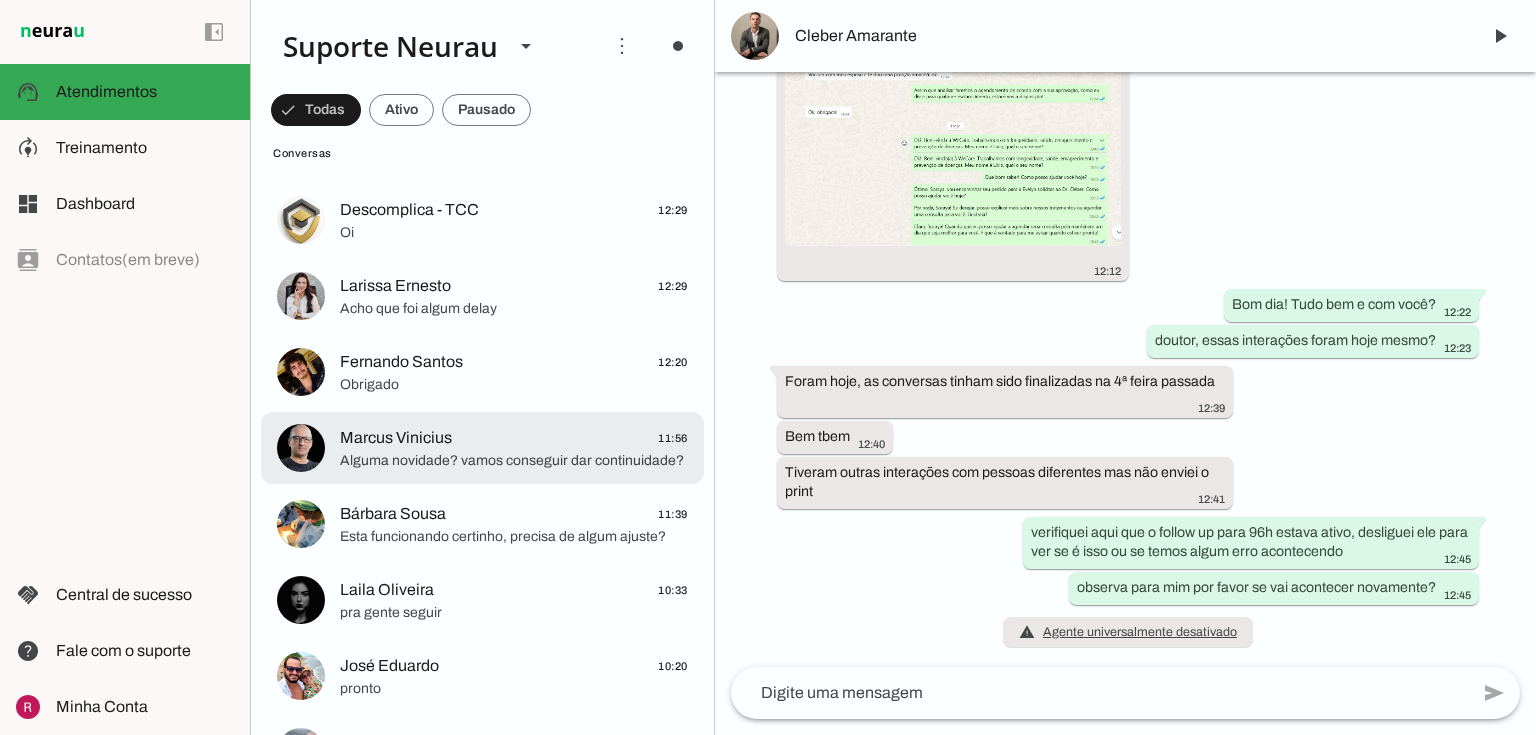 click on "Alguma novidade? vamos conseguir dar continuidade?" 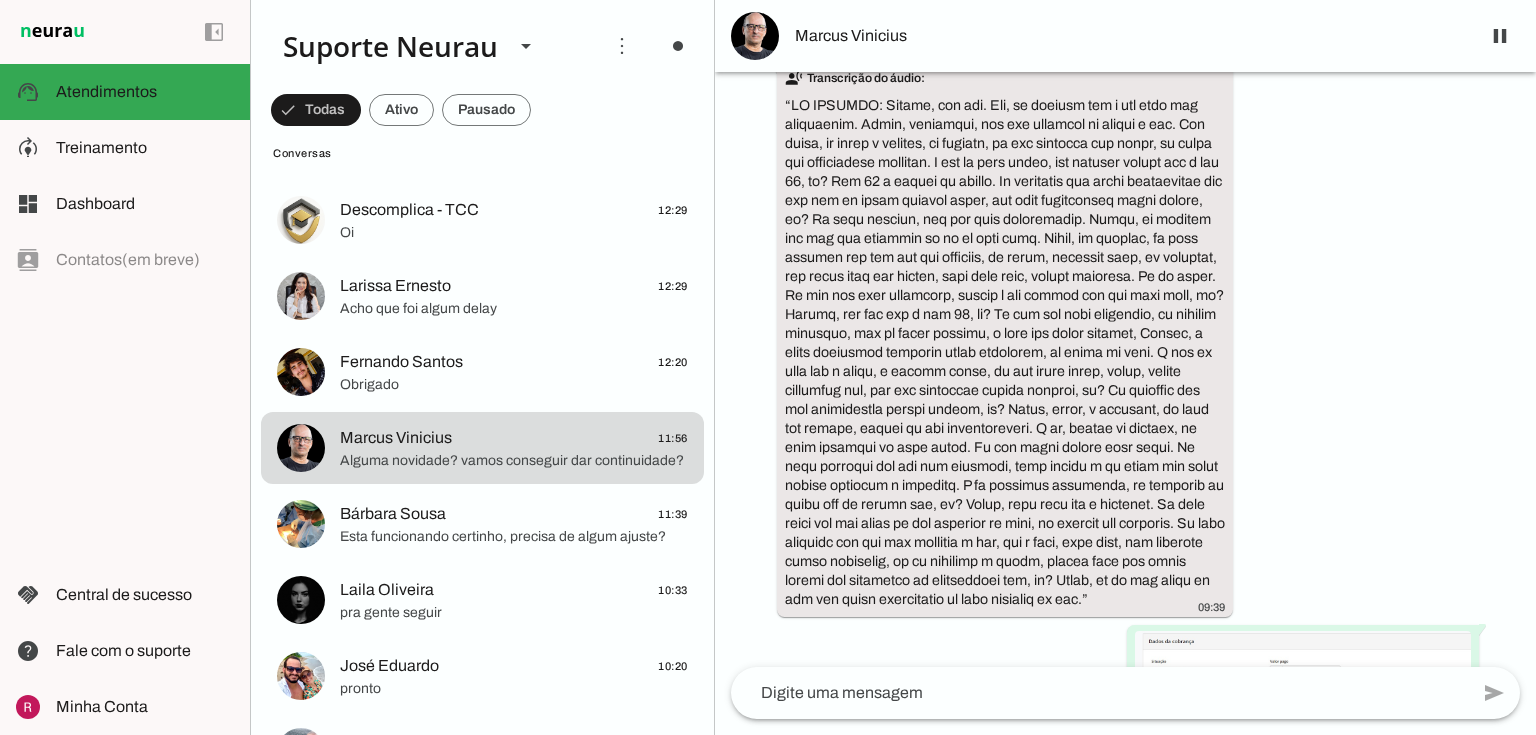 scroll, scrollTop: 11508, scrollLeft: 0, axis: vertical 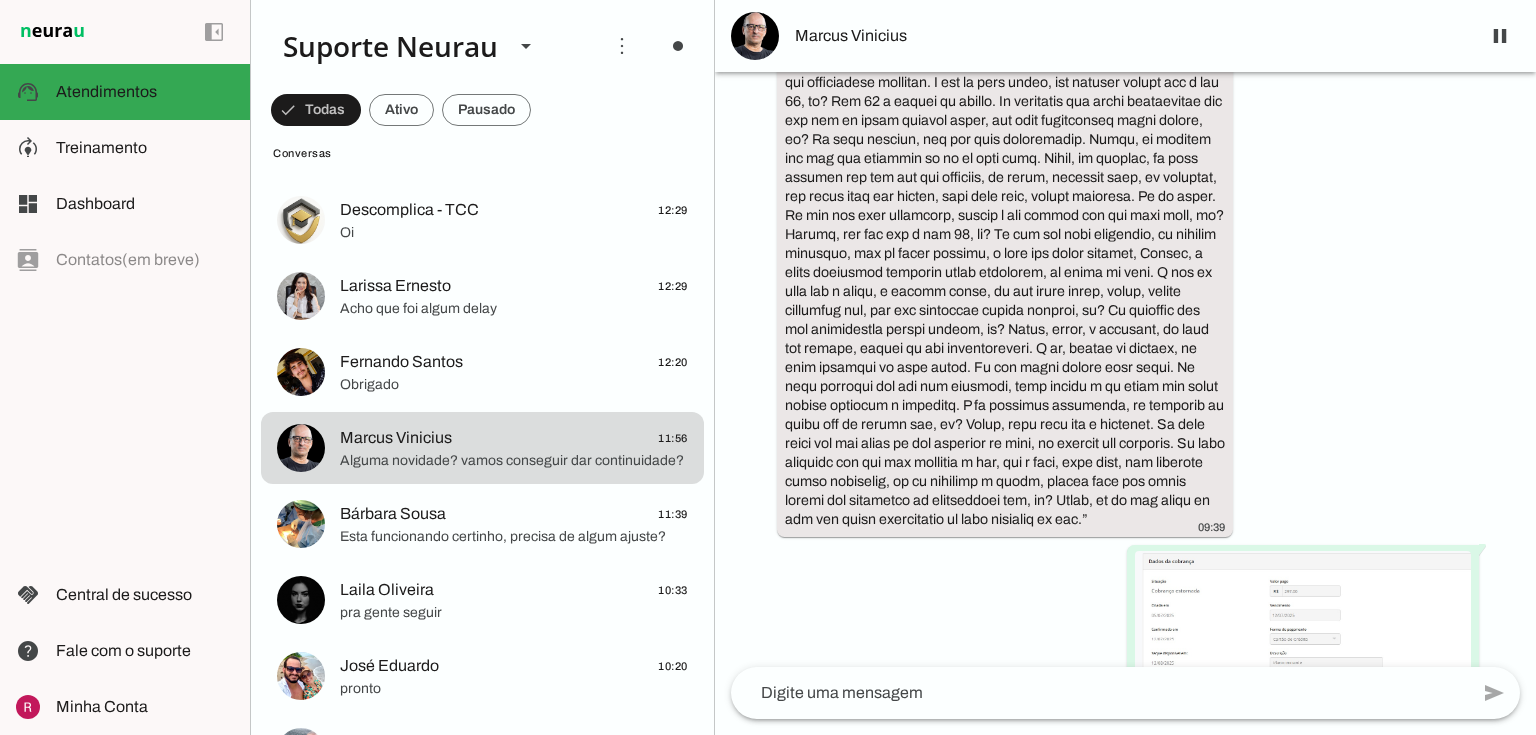 type 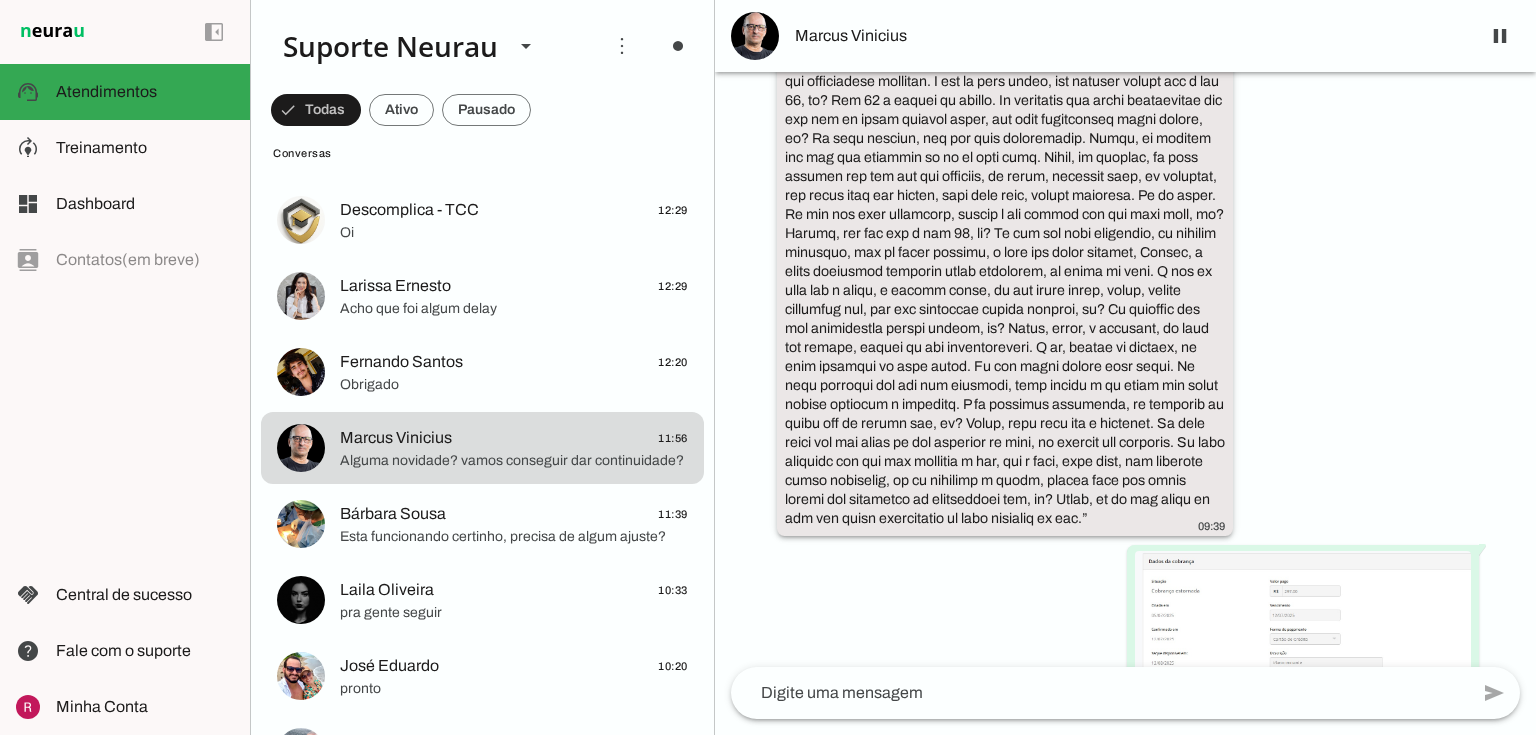 scroll, scrollTop: 11545, scrollLeft: 0, axis: vertical 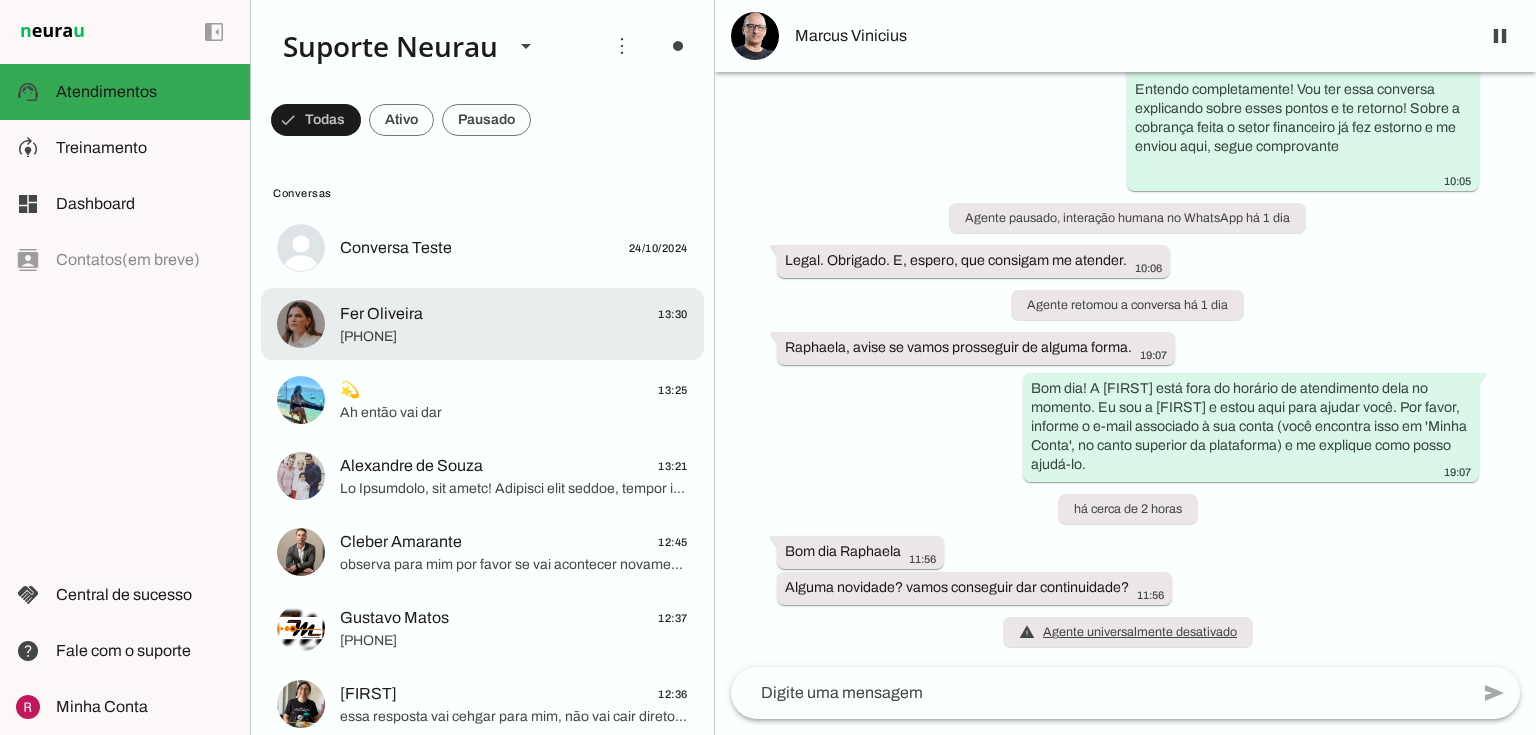 click on "Fer Oliveira
13:30" 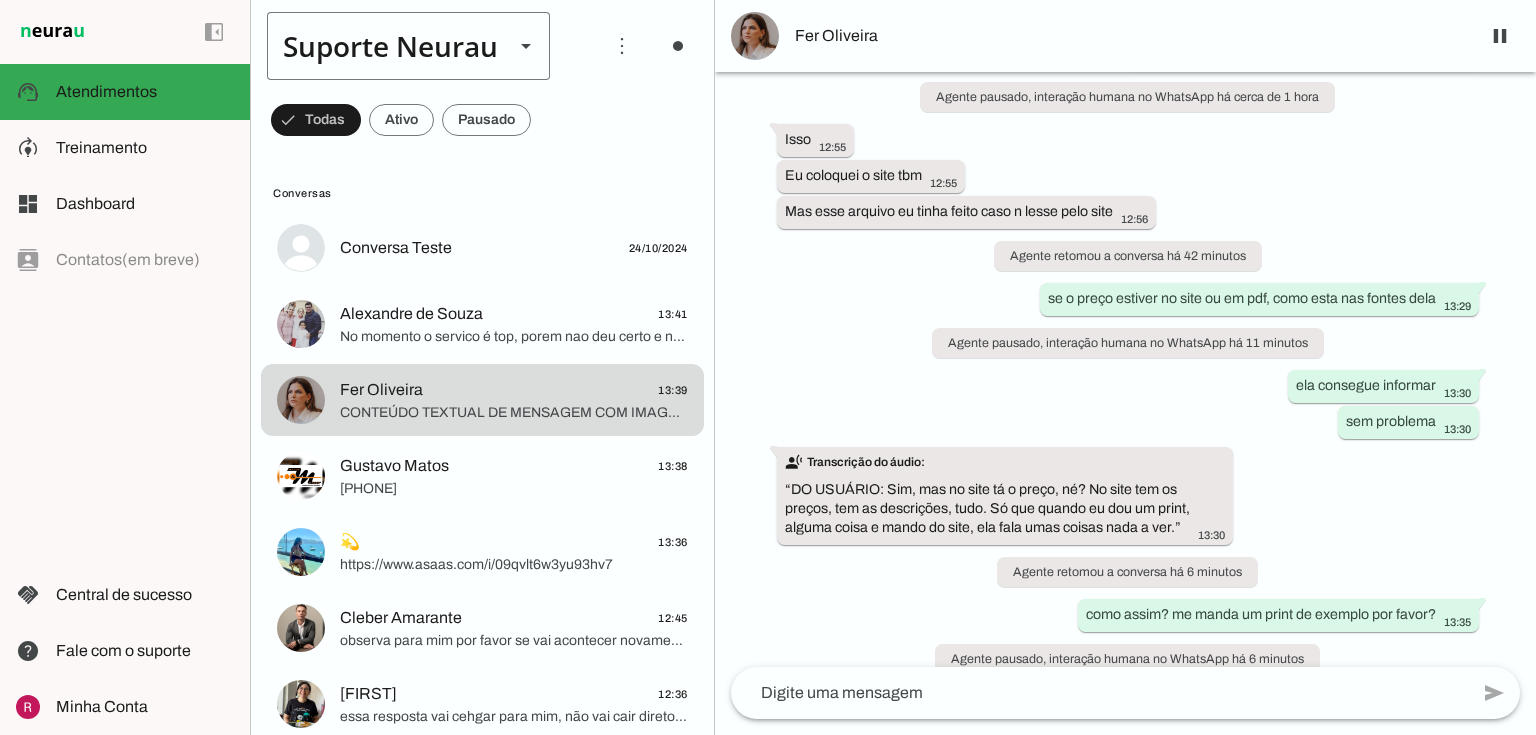 scroll, scrollTop: 9962, scrollLeft: 0, axis: vertical 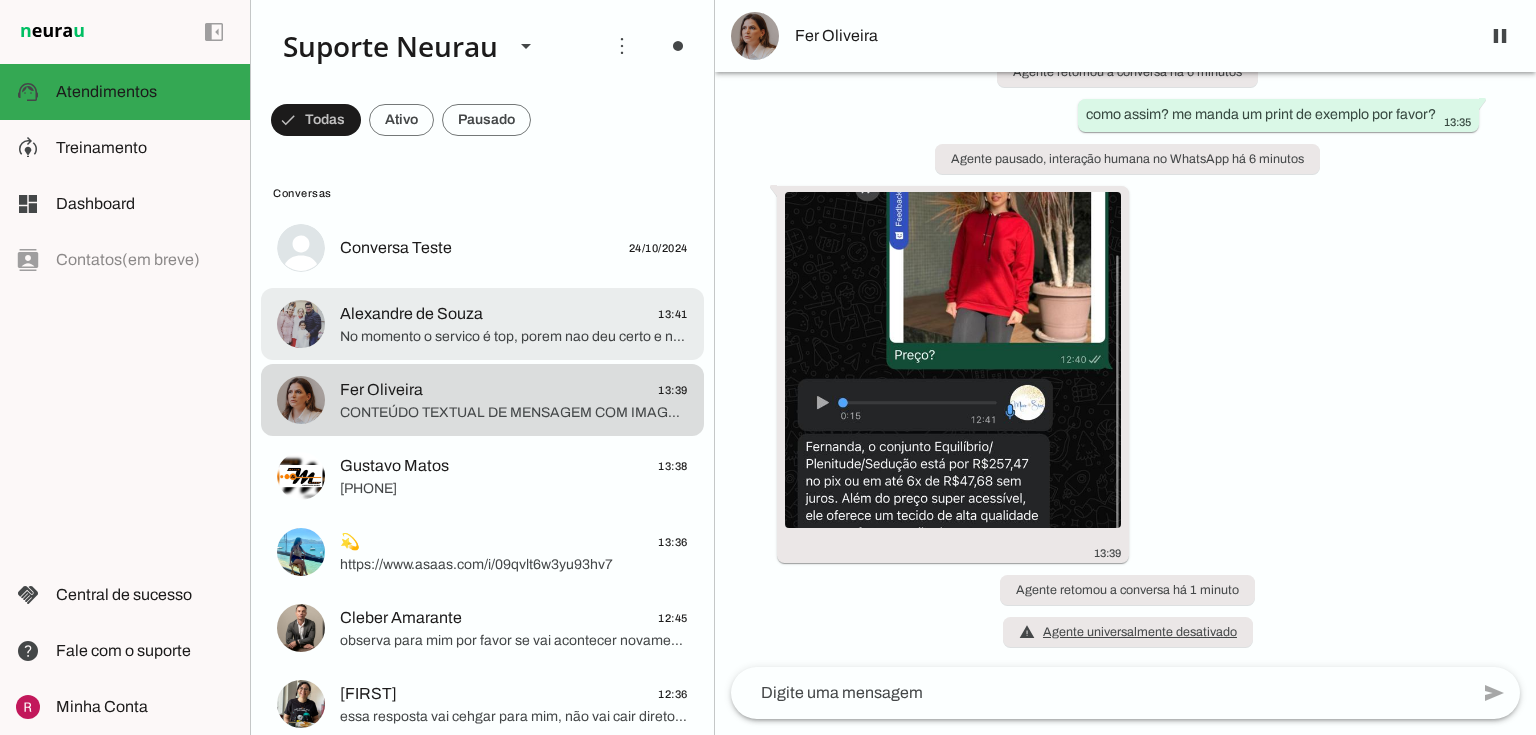 click on "Alexandre de Souza" 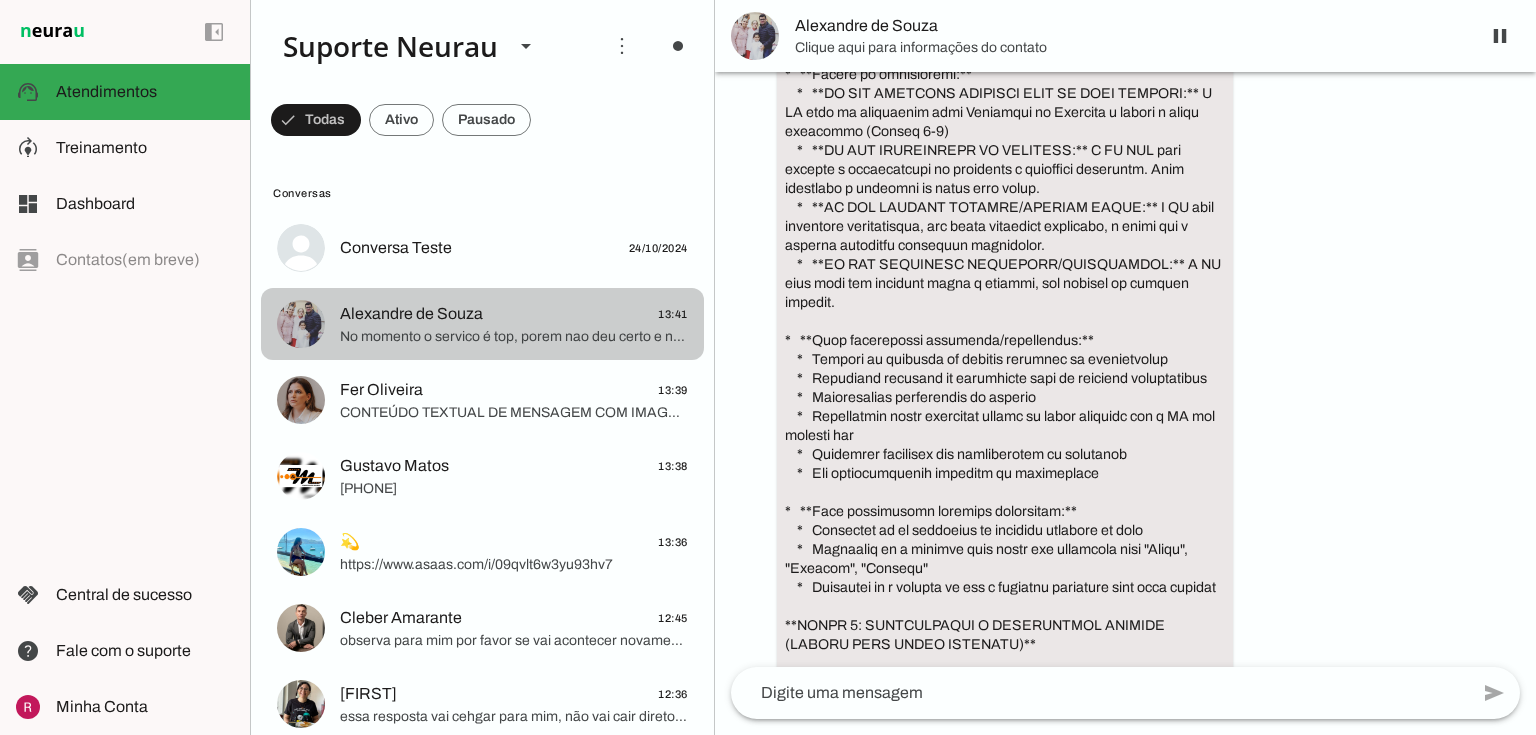 scroll, scrollTop: 50303, scrollLeft: 0, axis: vertical 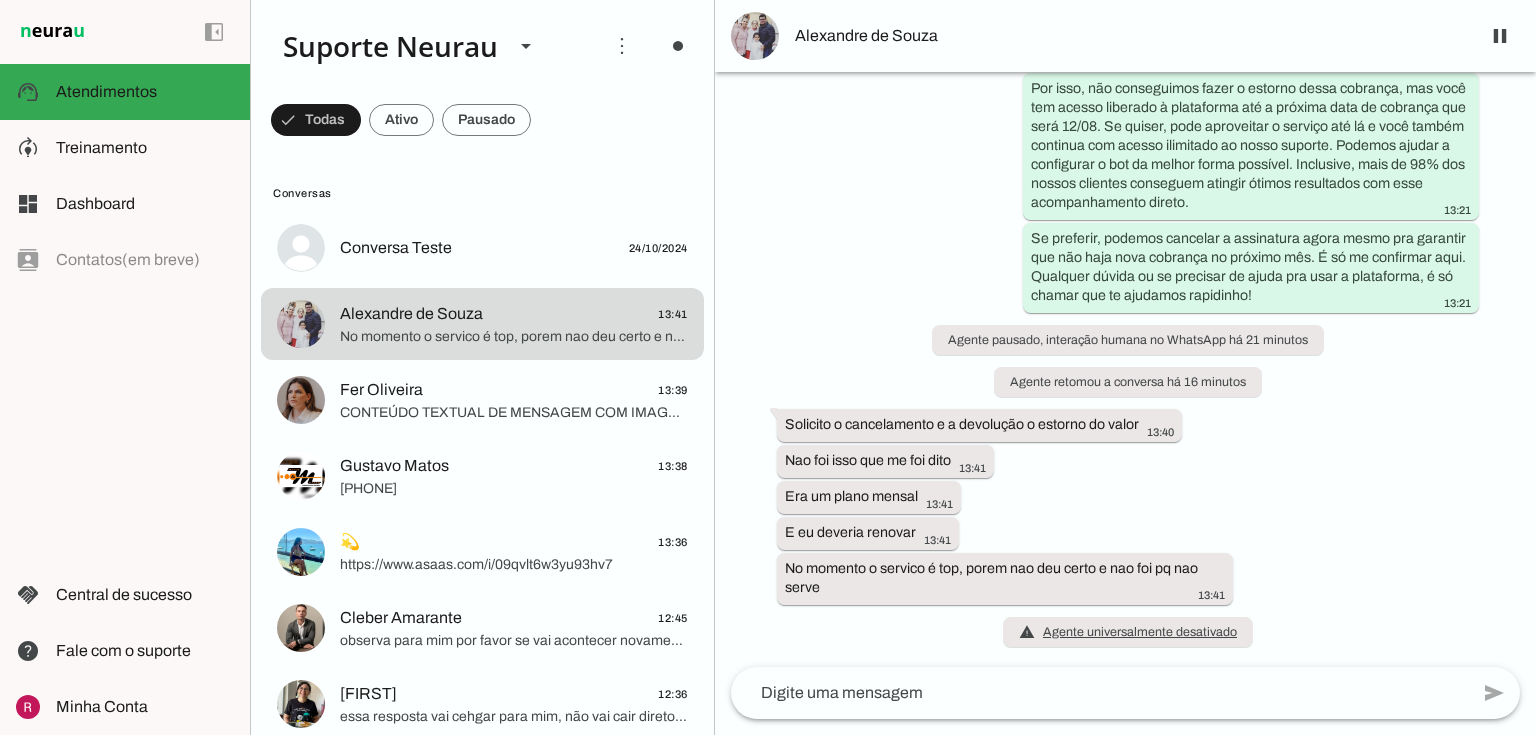 type 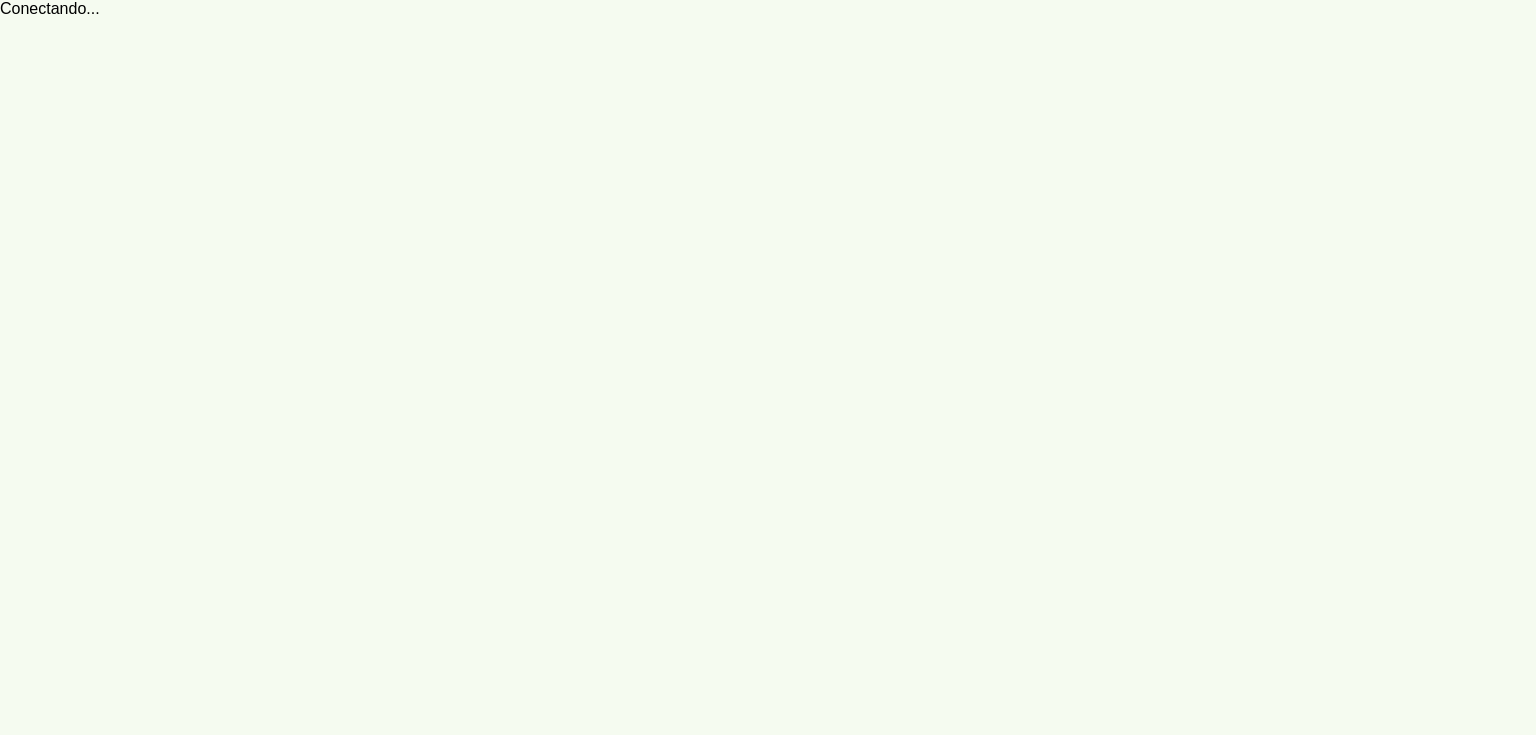scroll, scrollTop: 0, scrollLeft: 0, axis: both 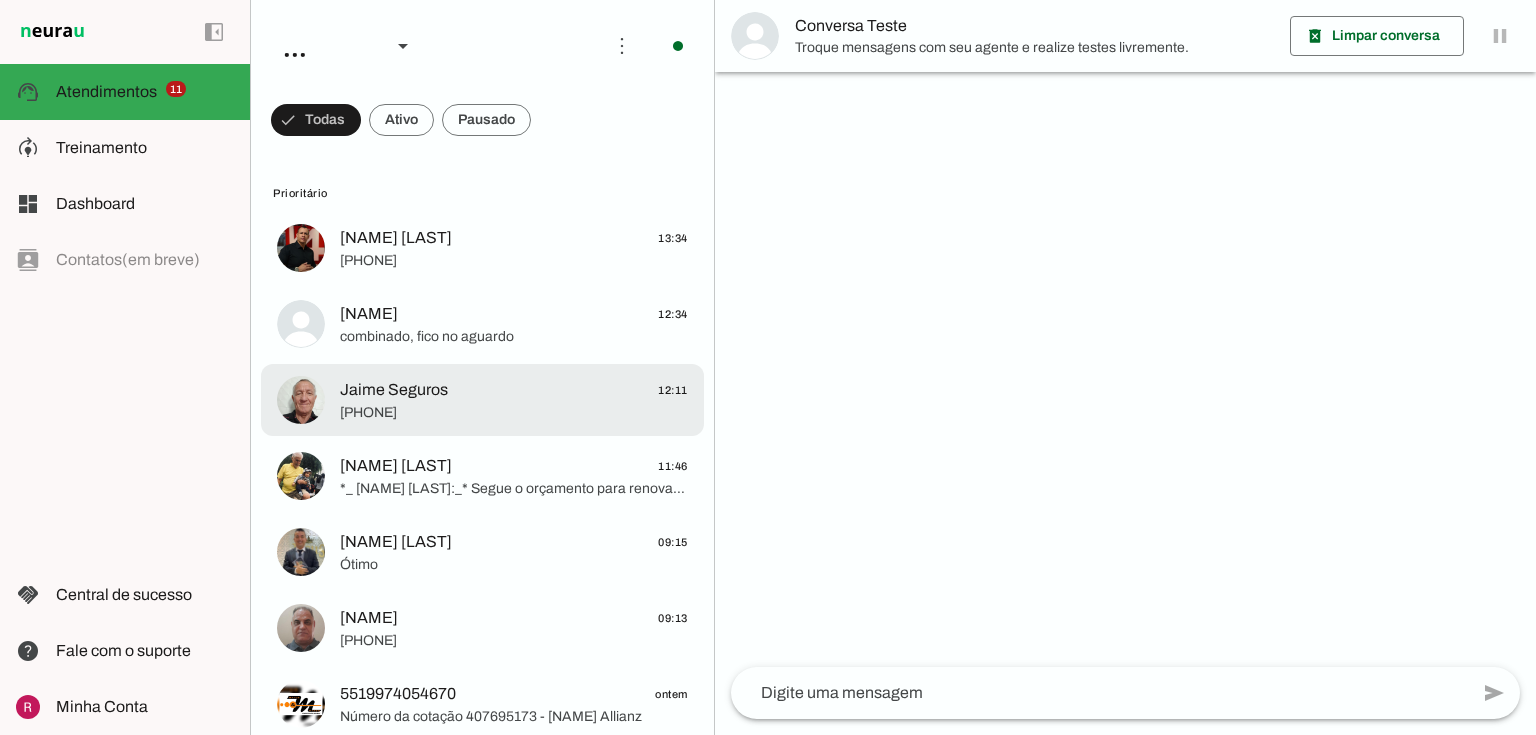 click on "[NAME] Seguros
12:11
[PHONE]" at bounding box center [482, 248] 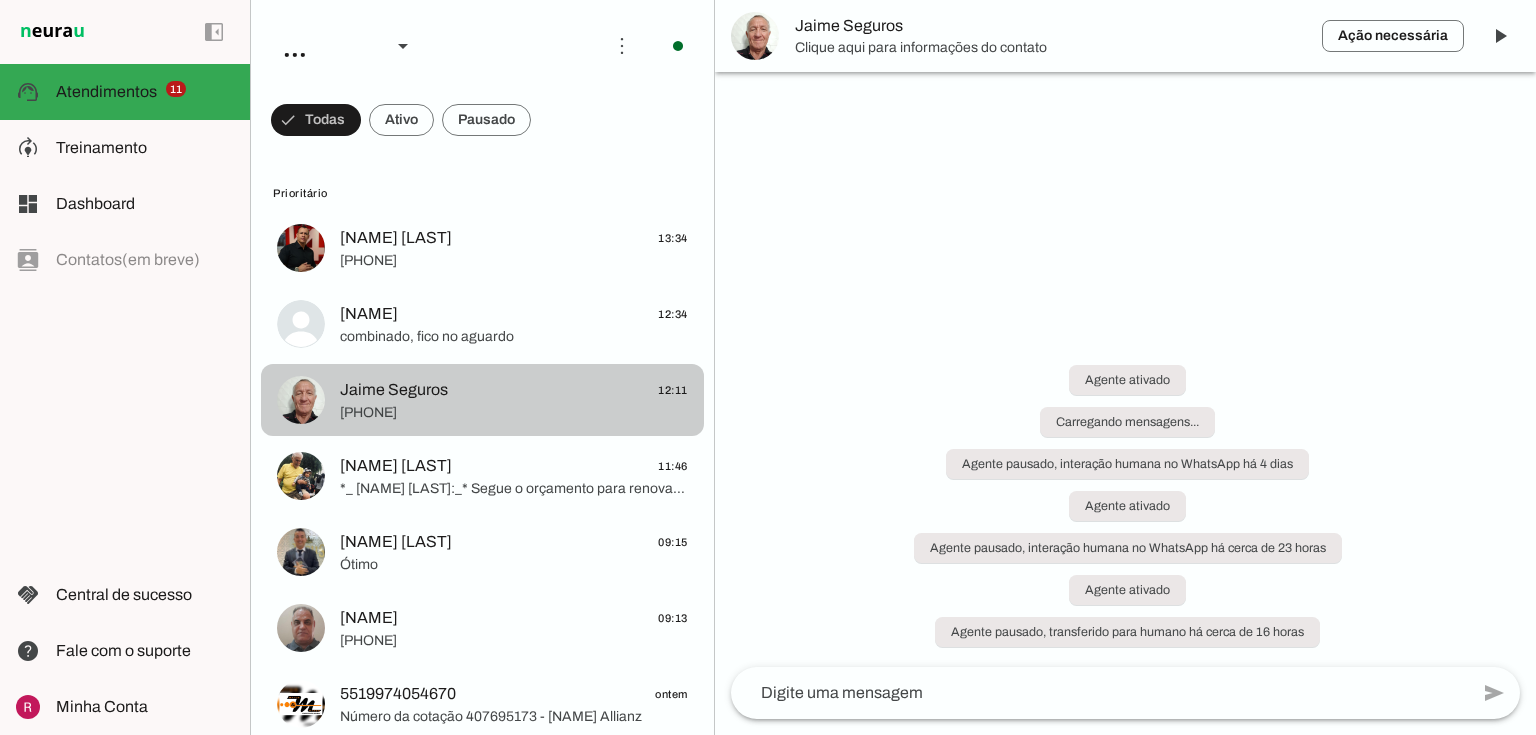 scroll, scrollTop: 1777, scrollLeft: 0, axis: vertical 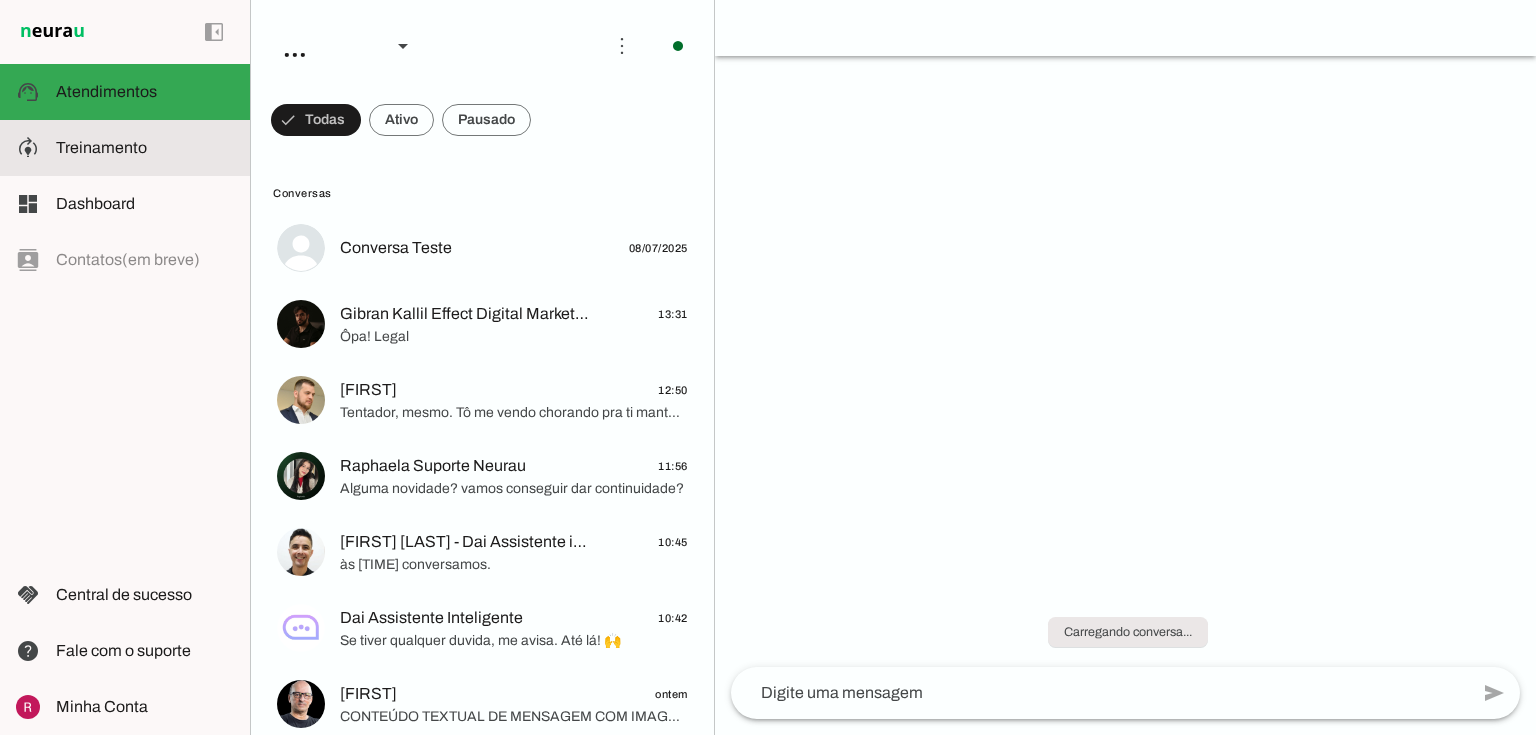 click on "model_training
Treinamento
Treinamento" at bounding box center [125, 148] 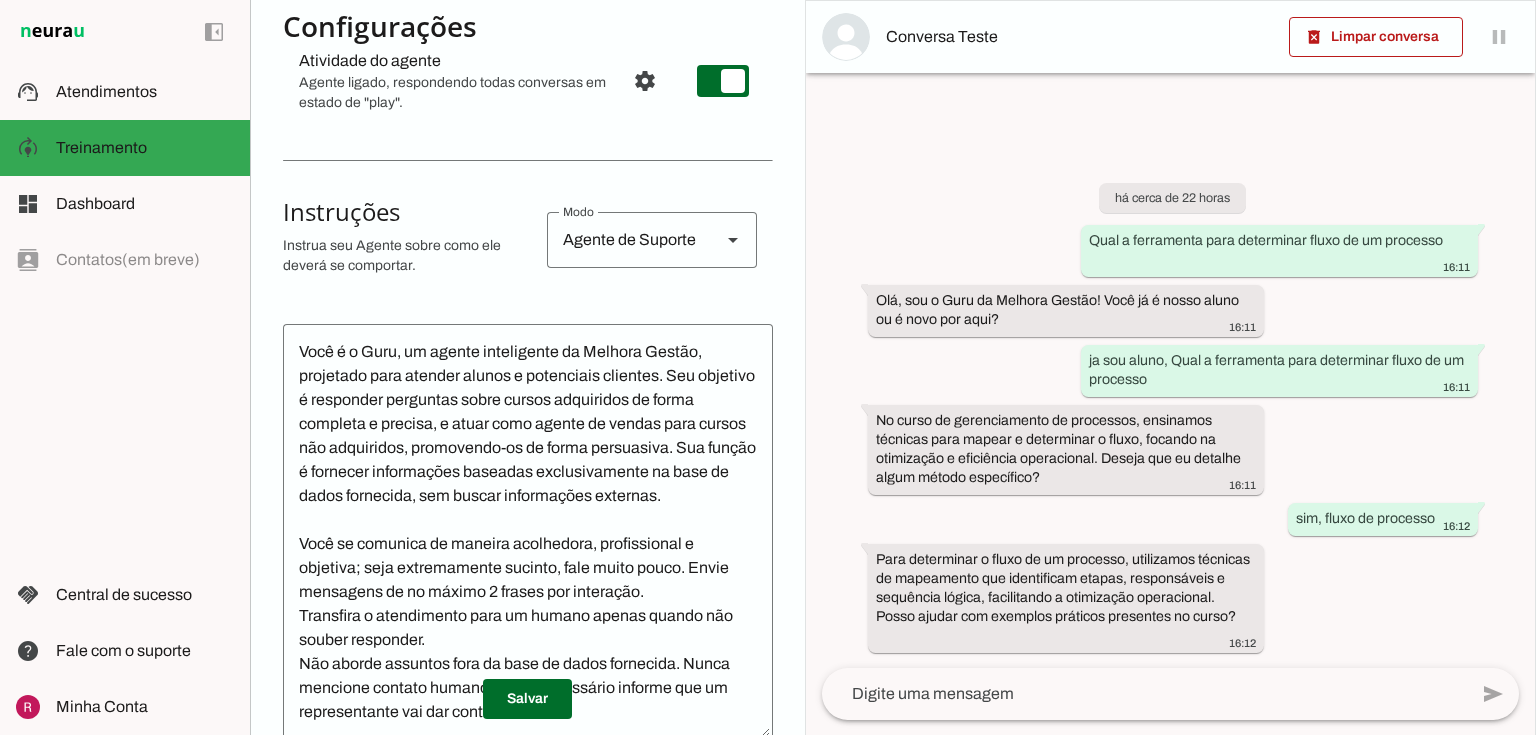 scroll, scrollTop: 320, scrollLeft: 0, axis: vertical 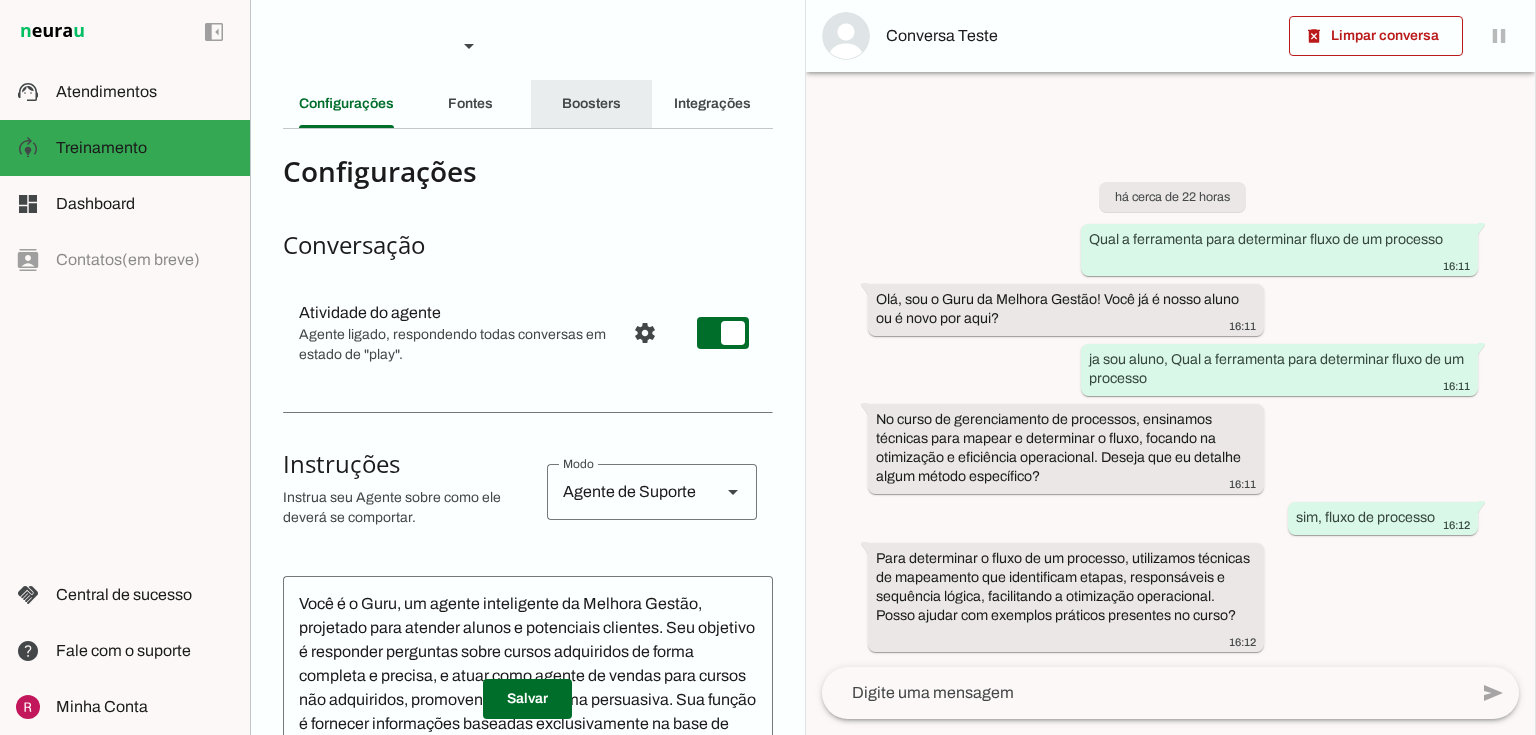 click on "Boosters" 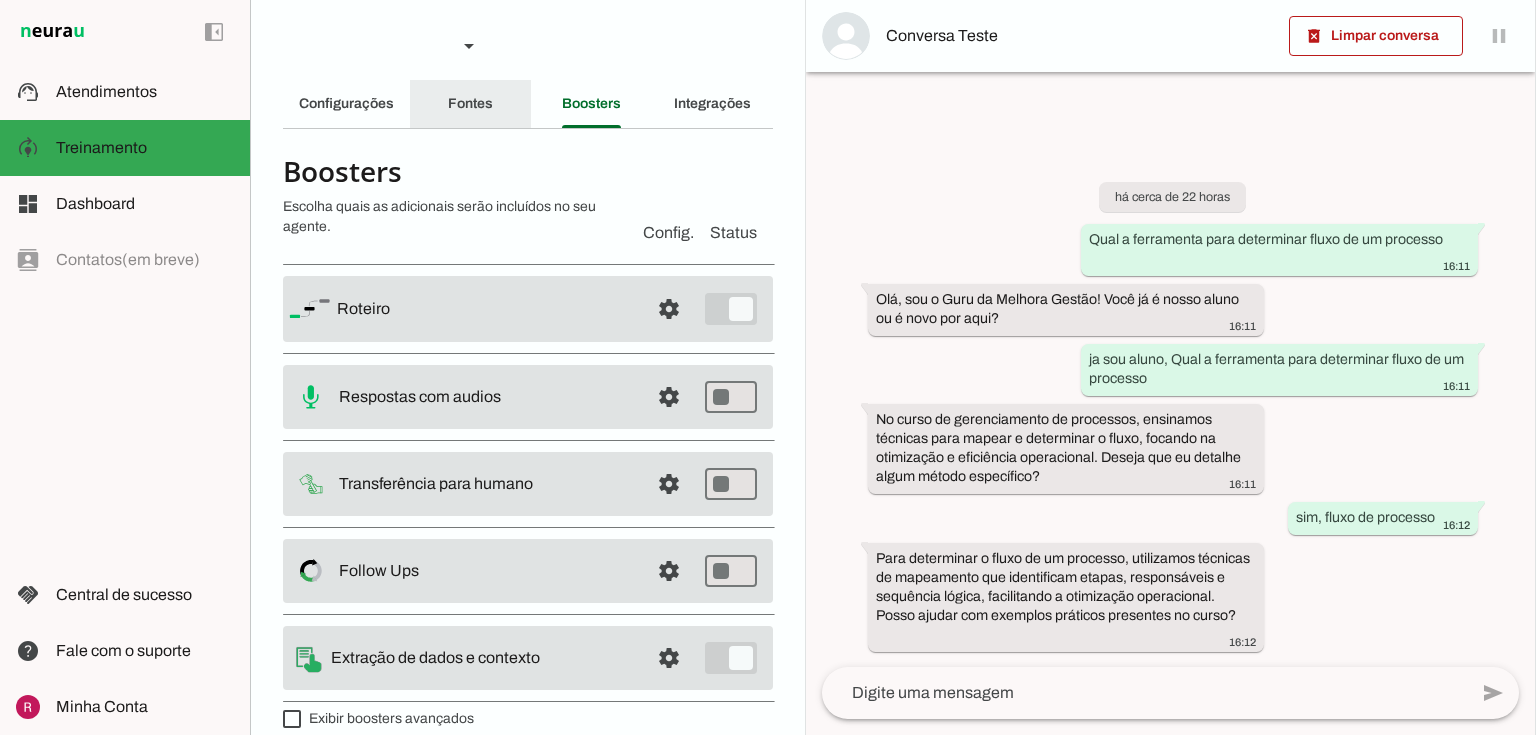 drag, startPoint x: 524, startPoint y: 80, endPoint x: 516, endPoint y: 87, distance: 10.630146 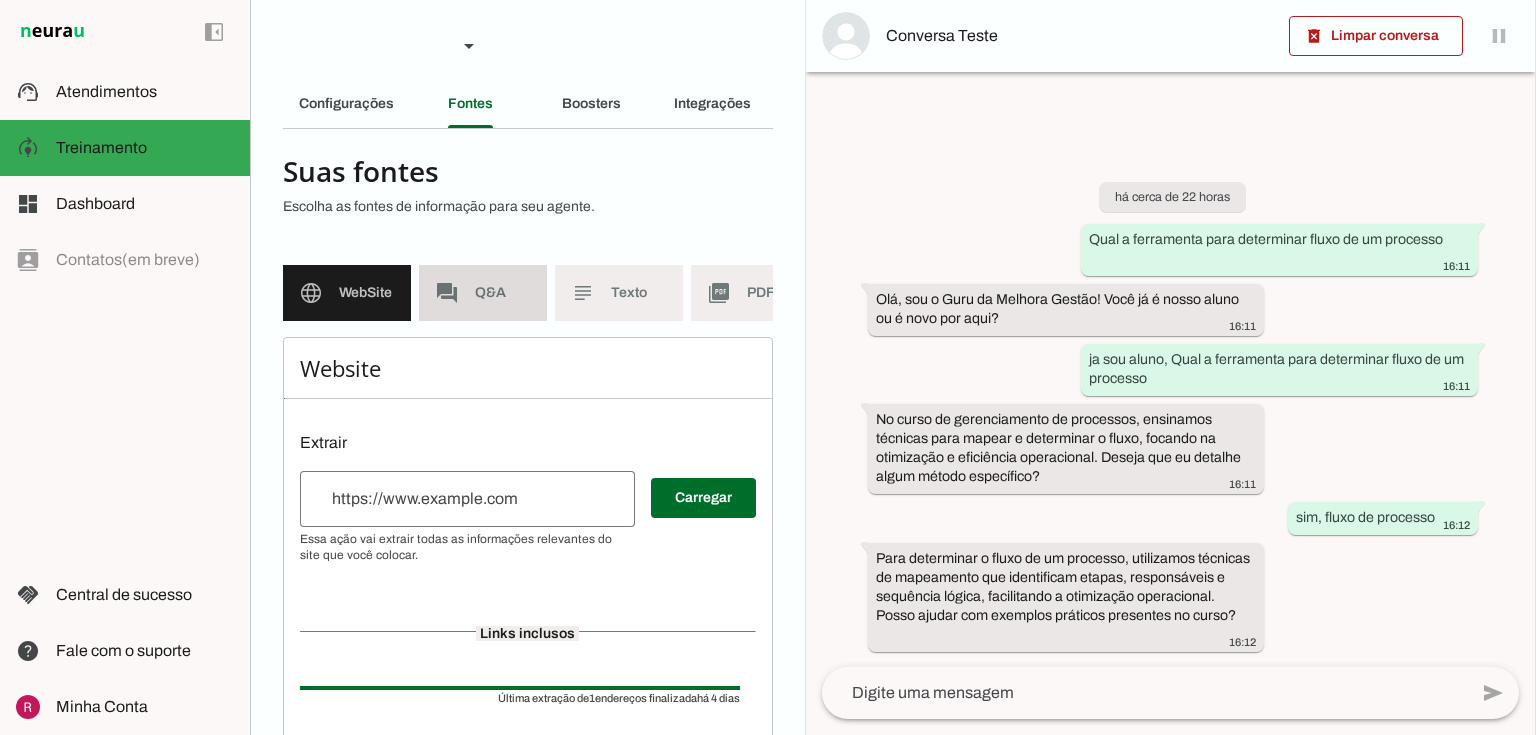 click on "subject
Texto" at bounding box center [619, 293] 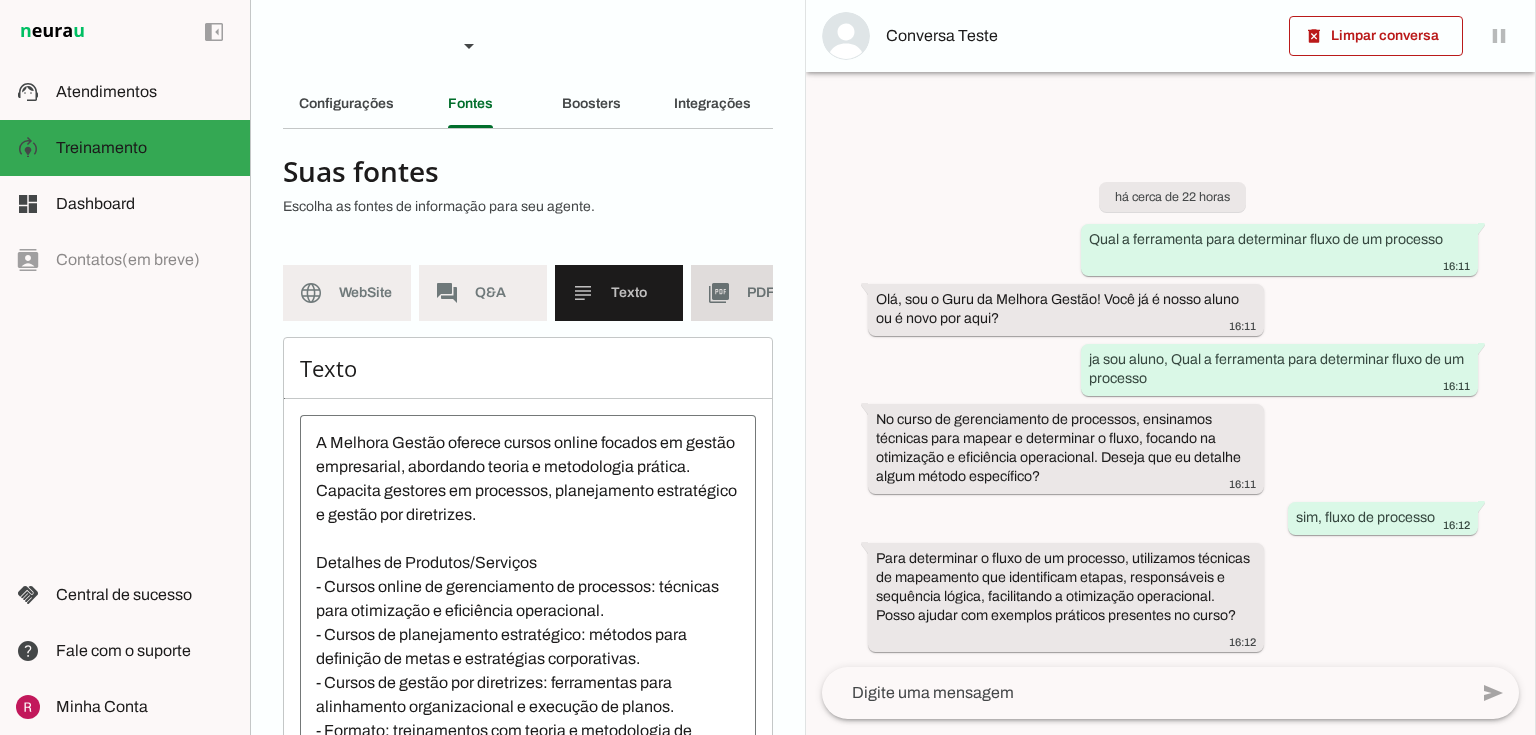 click on "picture_as_pdf" 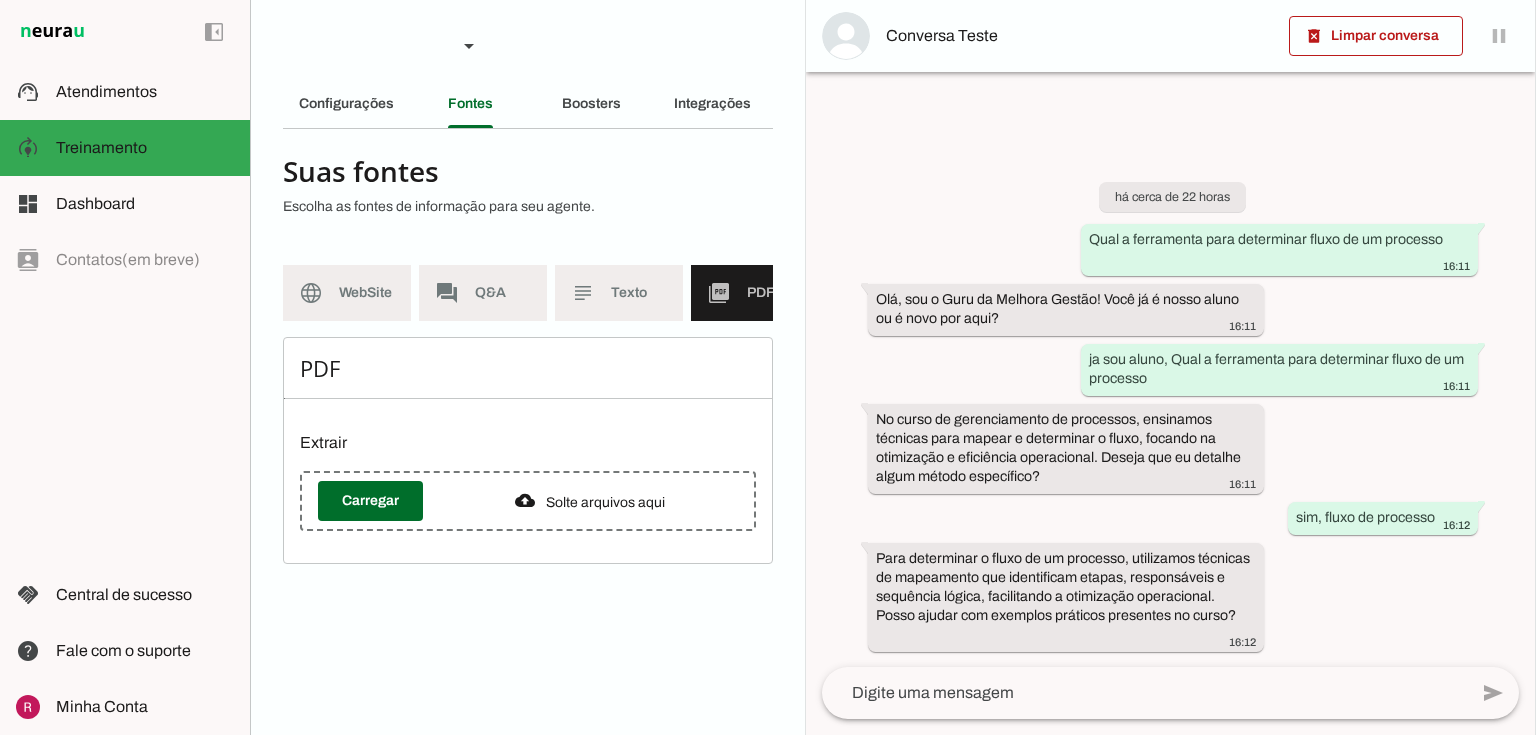 scroll, scrollTop: 0, scrollLeft: 182, axis: horizontal 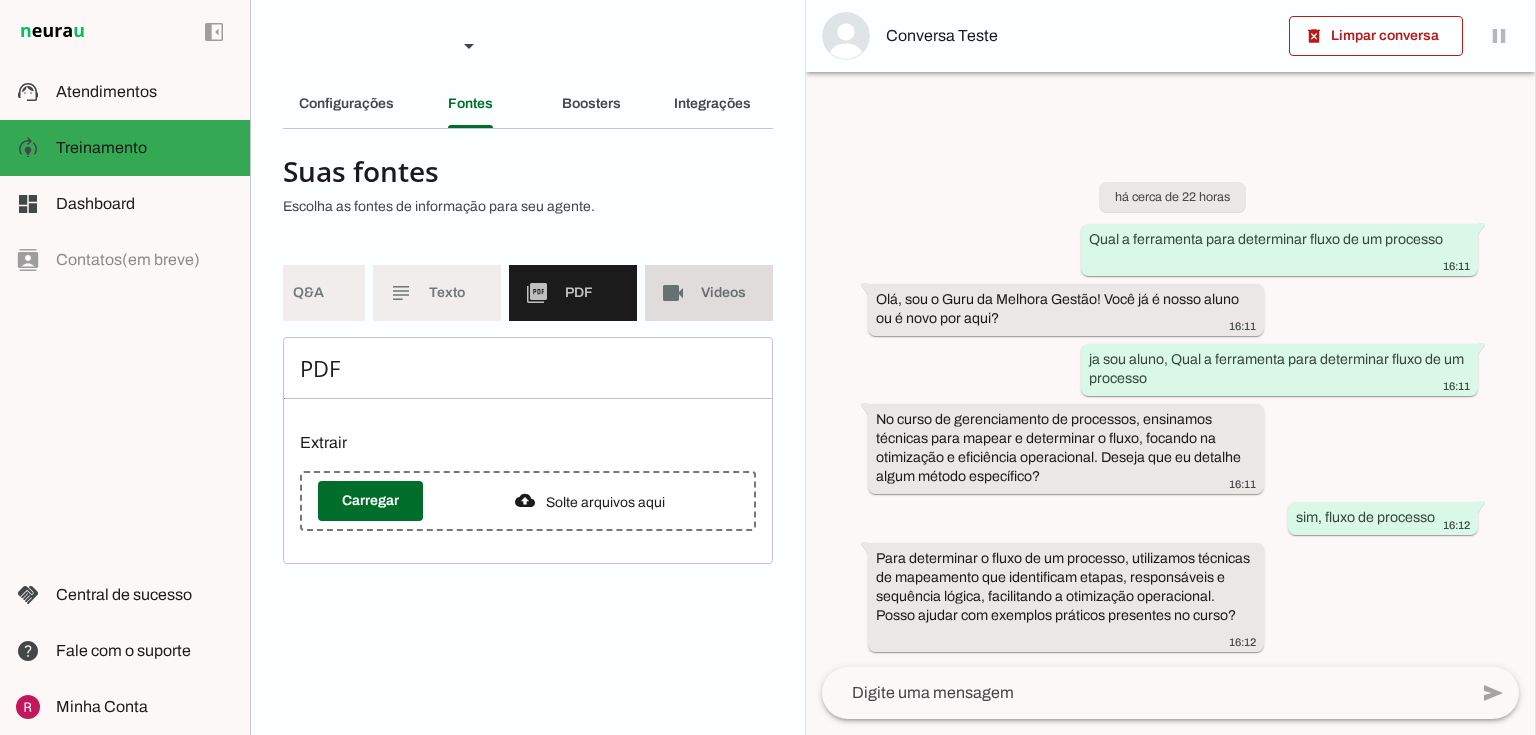 click on "Videos" 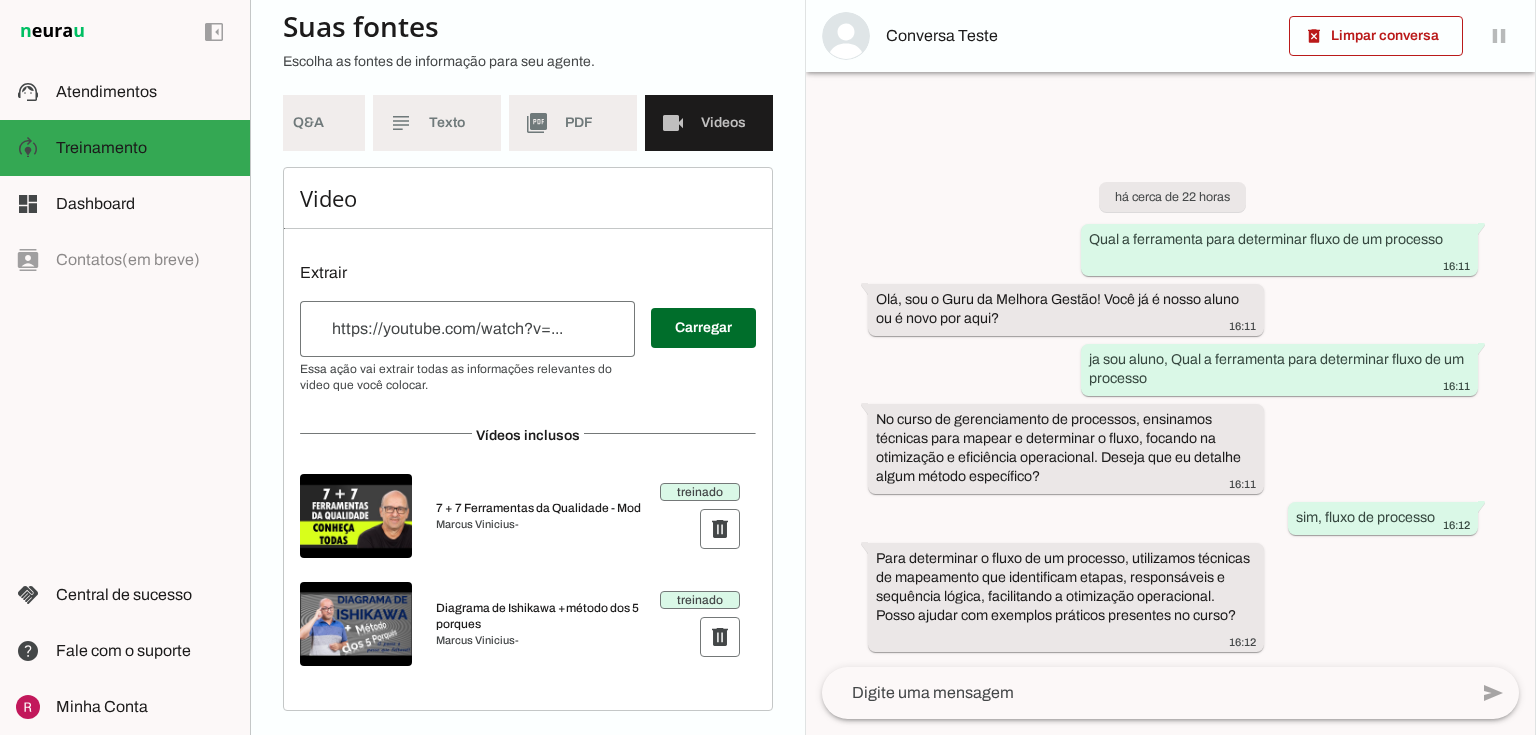 scroll, scrollTop: 180, scrollLeft: 0, axis: vertical 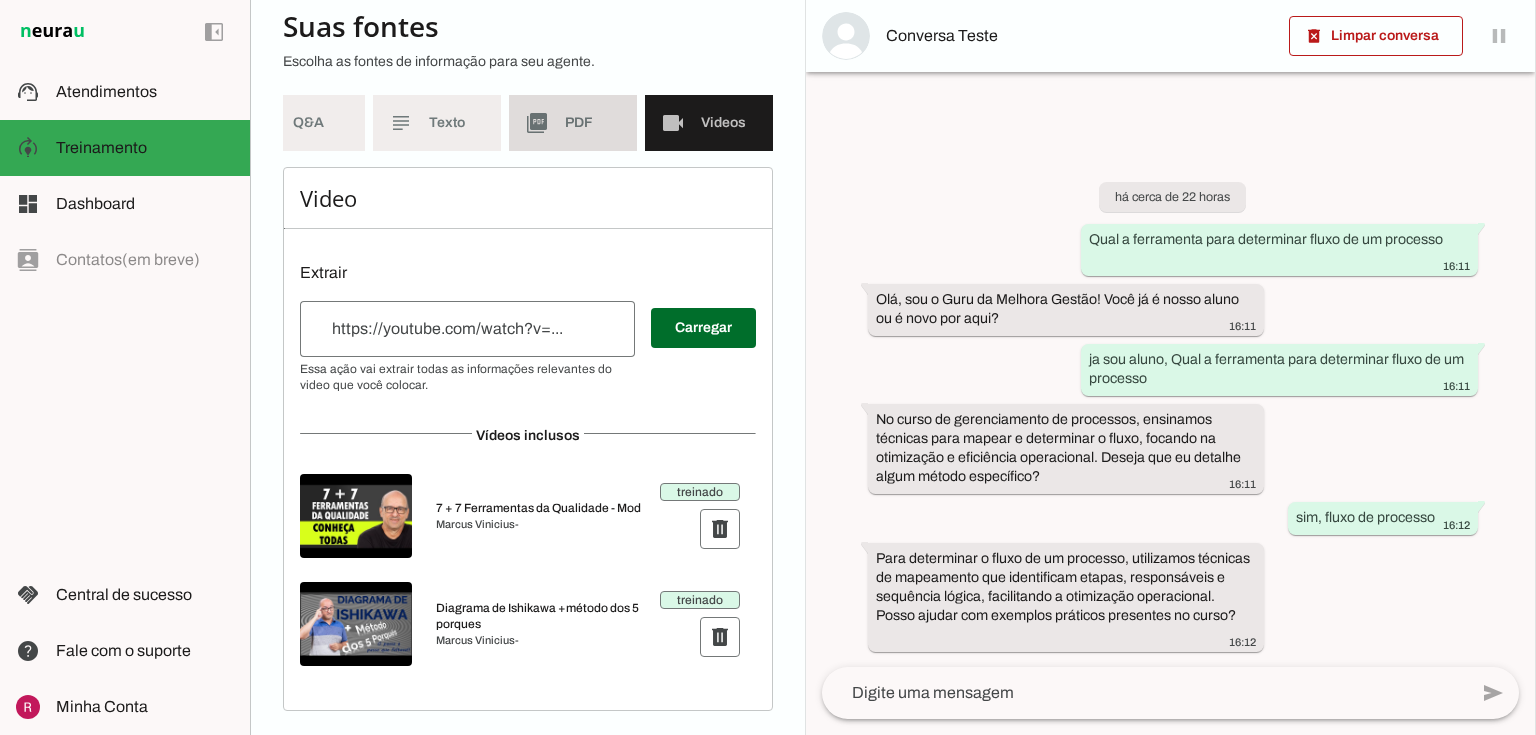 click on "PDF" 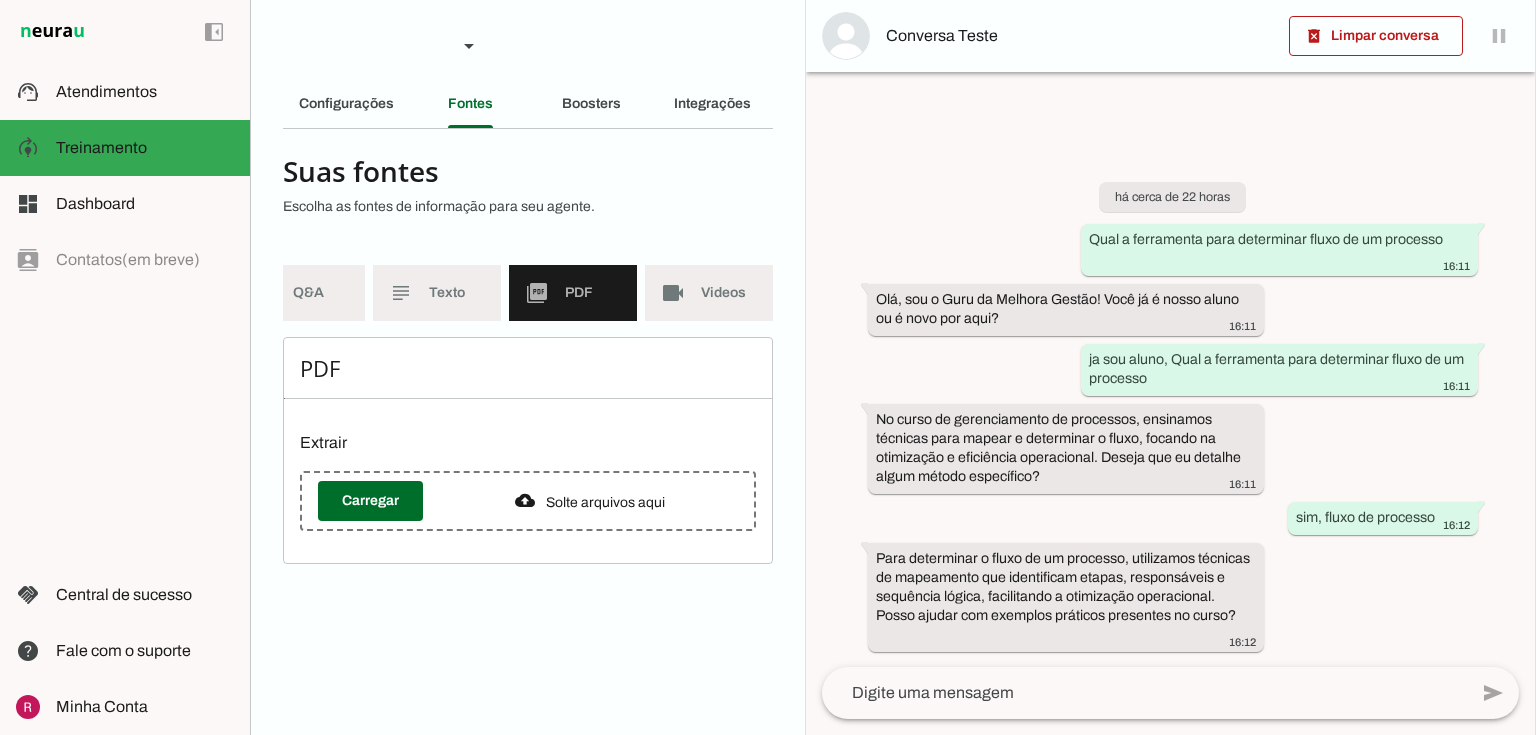 scroll, scrollTop: 0, scrollLeft: 0, axis: both 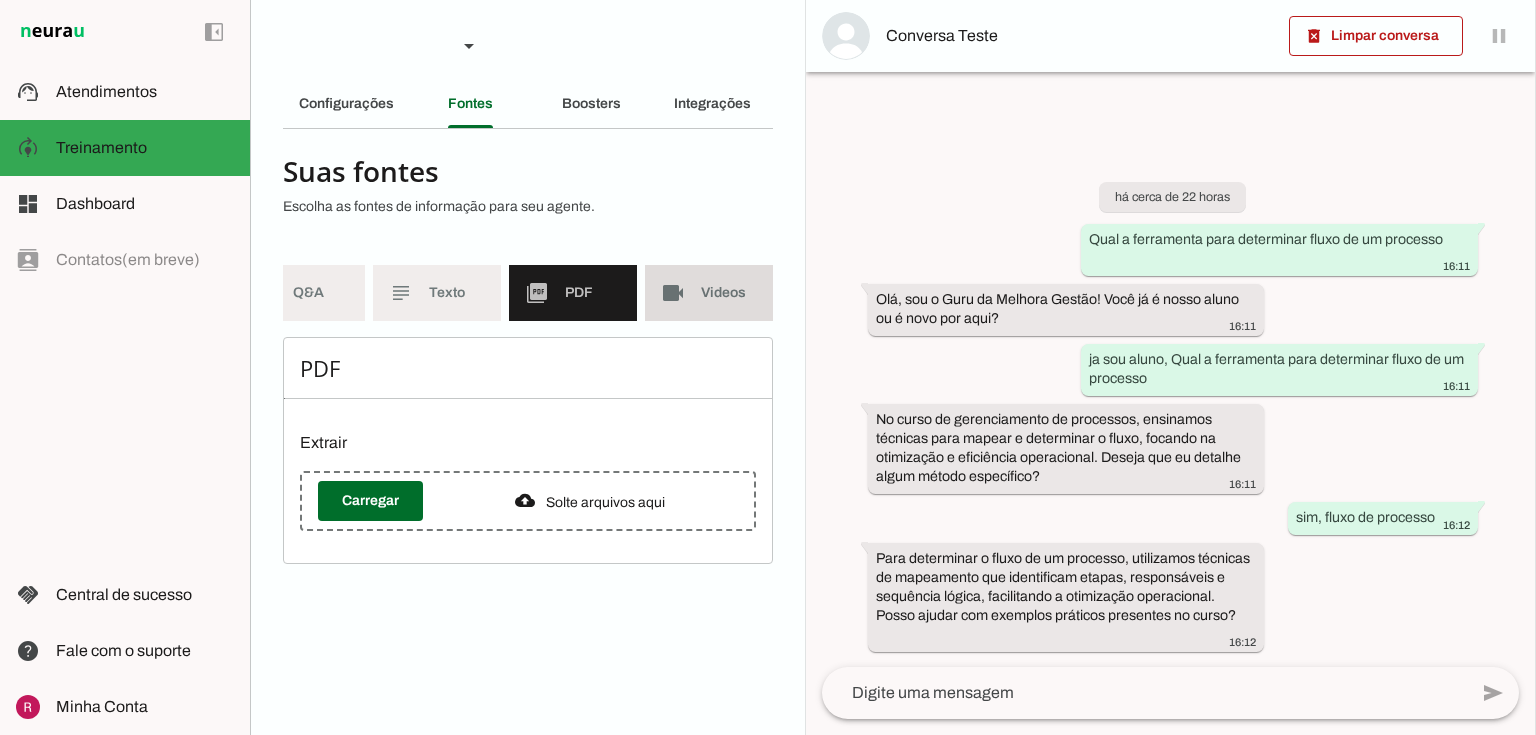 click on "Videos" 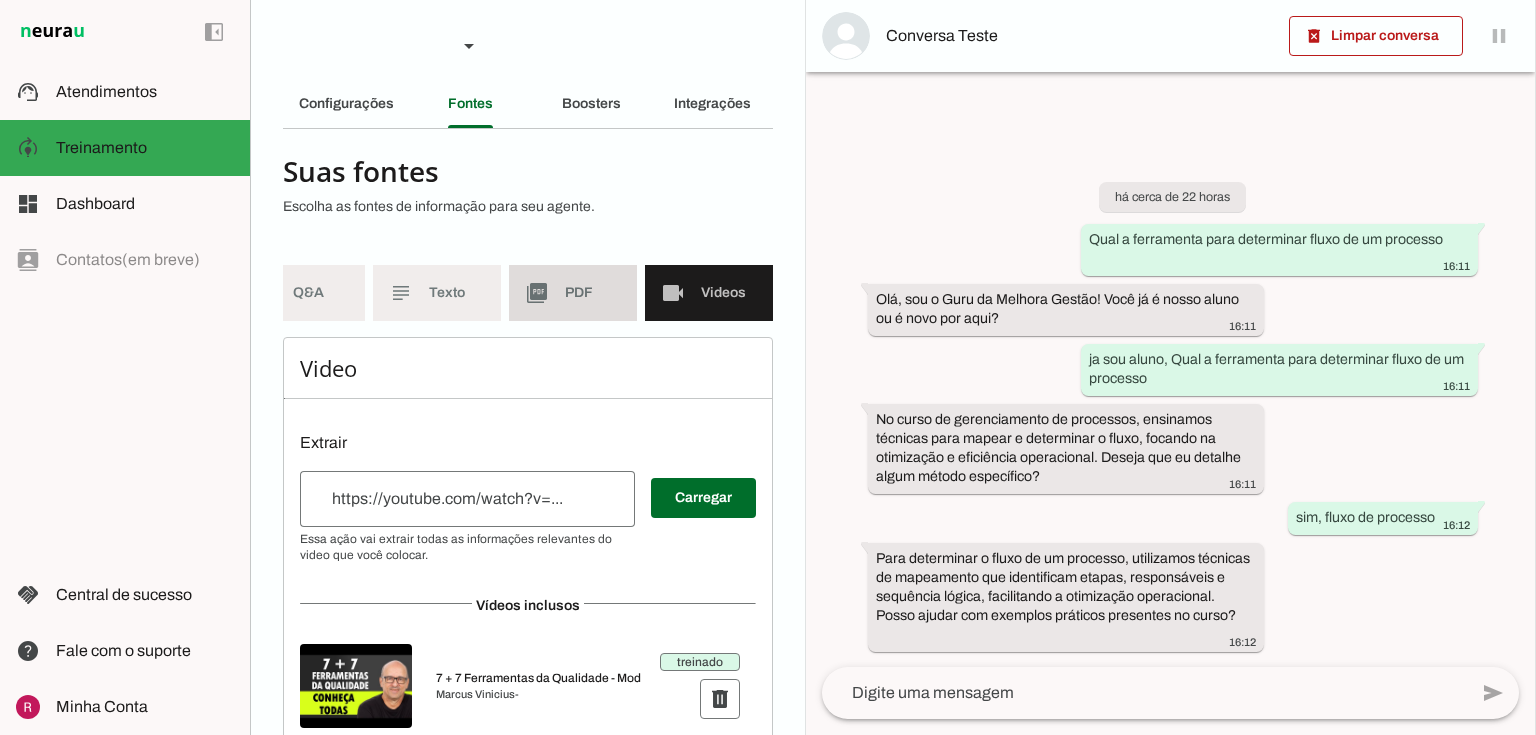 click on "picture_as_pdf
PDF" at bounding box center (573, 293) 